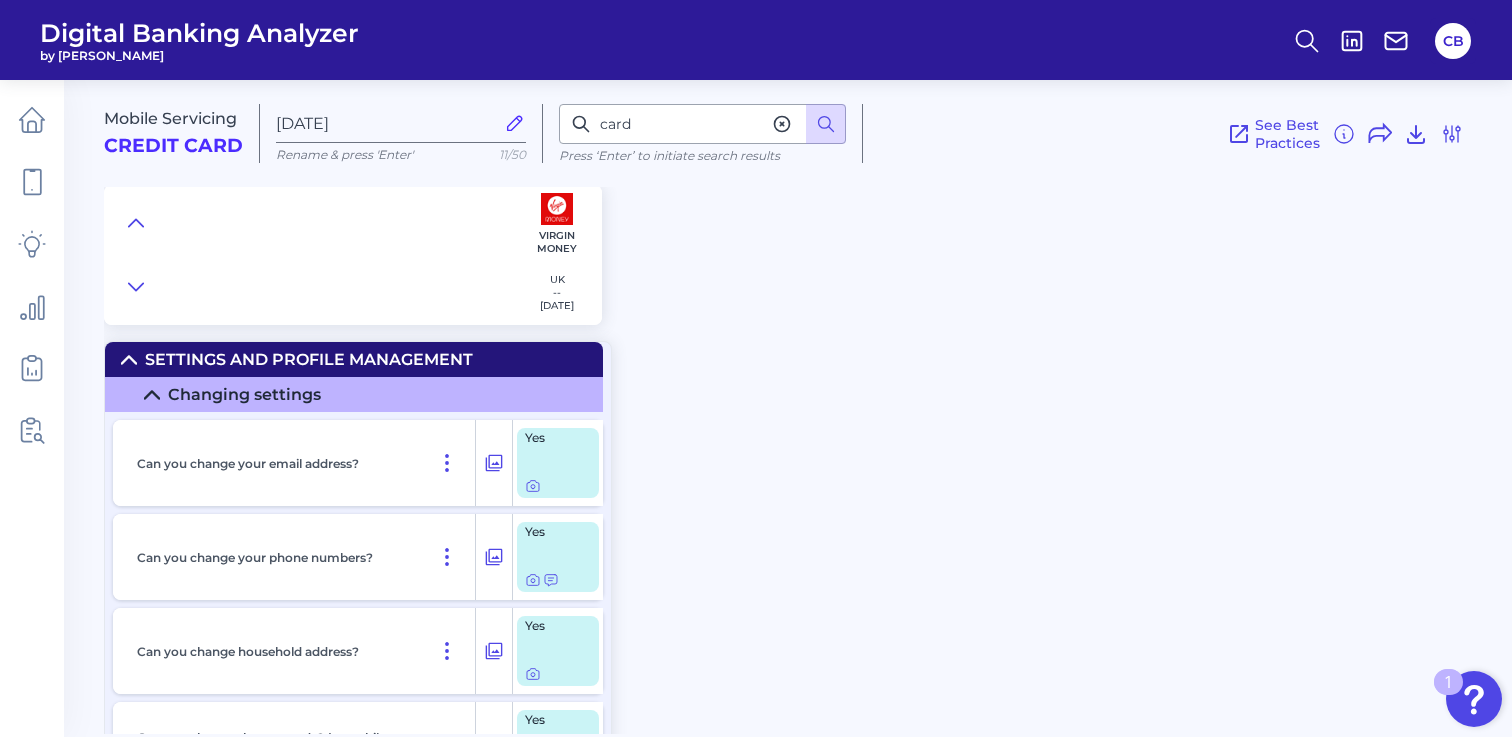 scroll, scrollTop: 0, scrollLeft: 0, axis: both 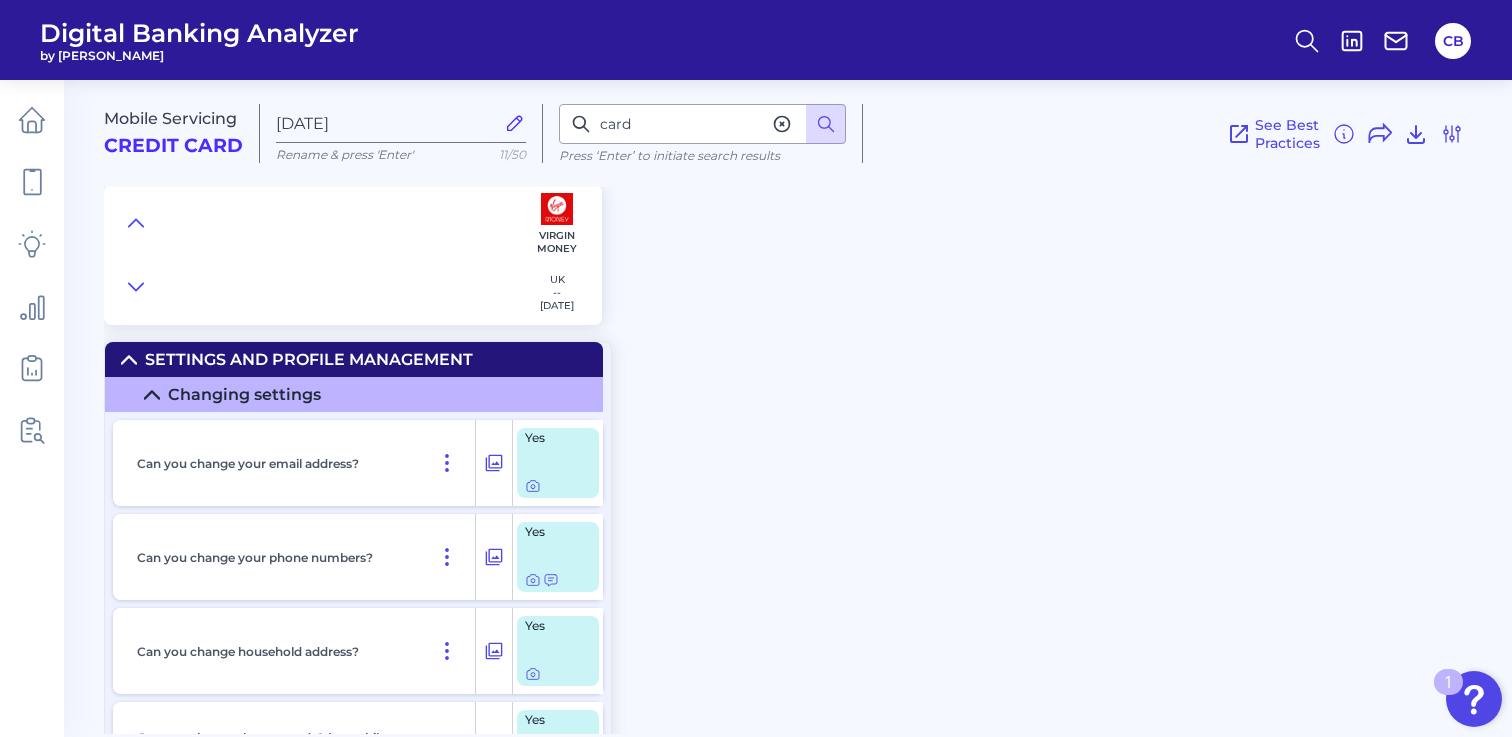 click 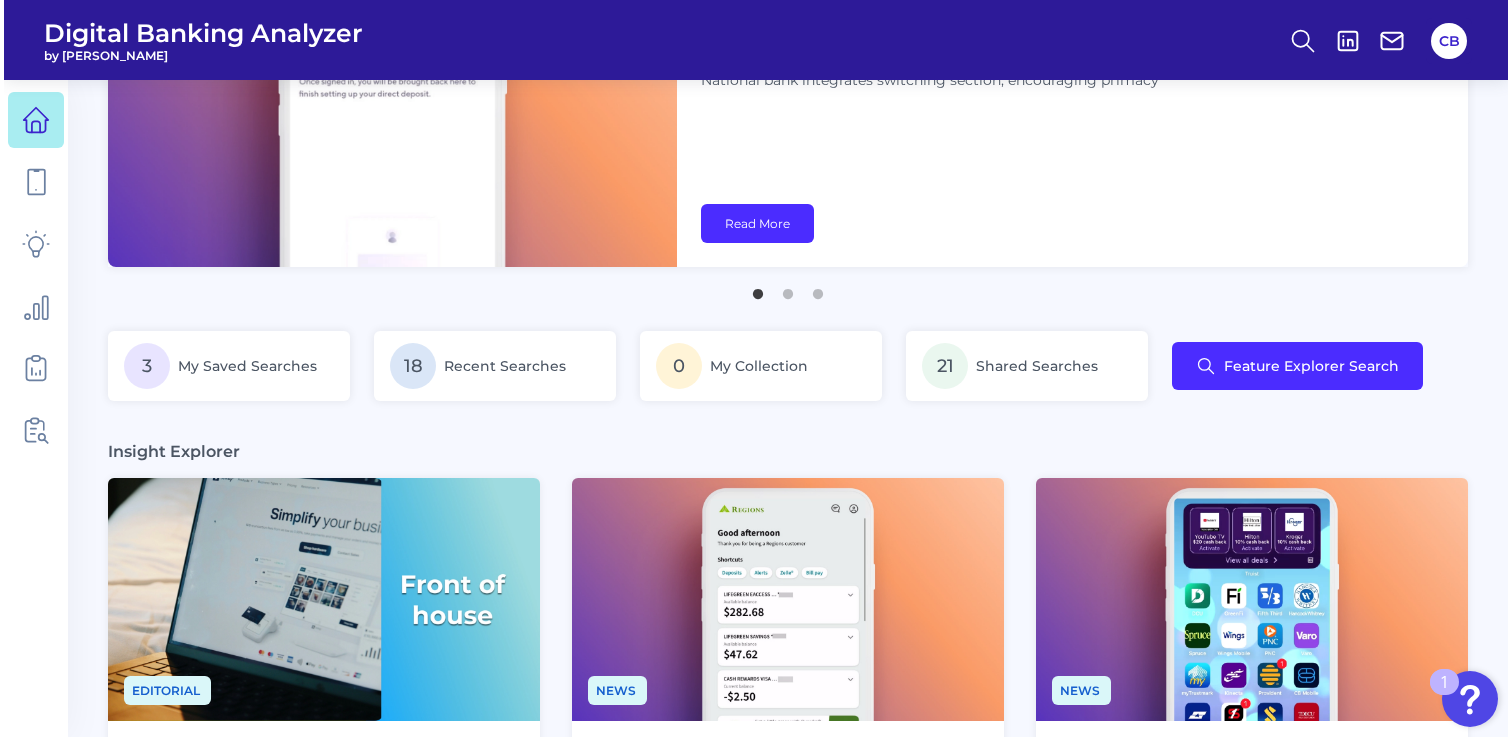 scroll, scrollTop: 0, scrollLeft: 0, axis: both 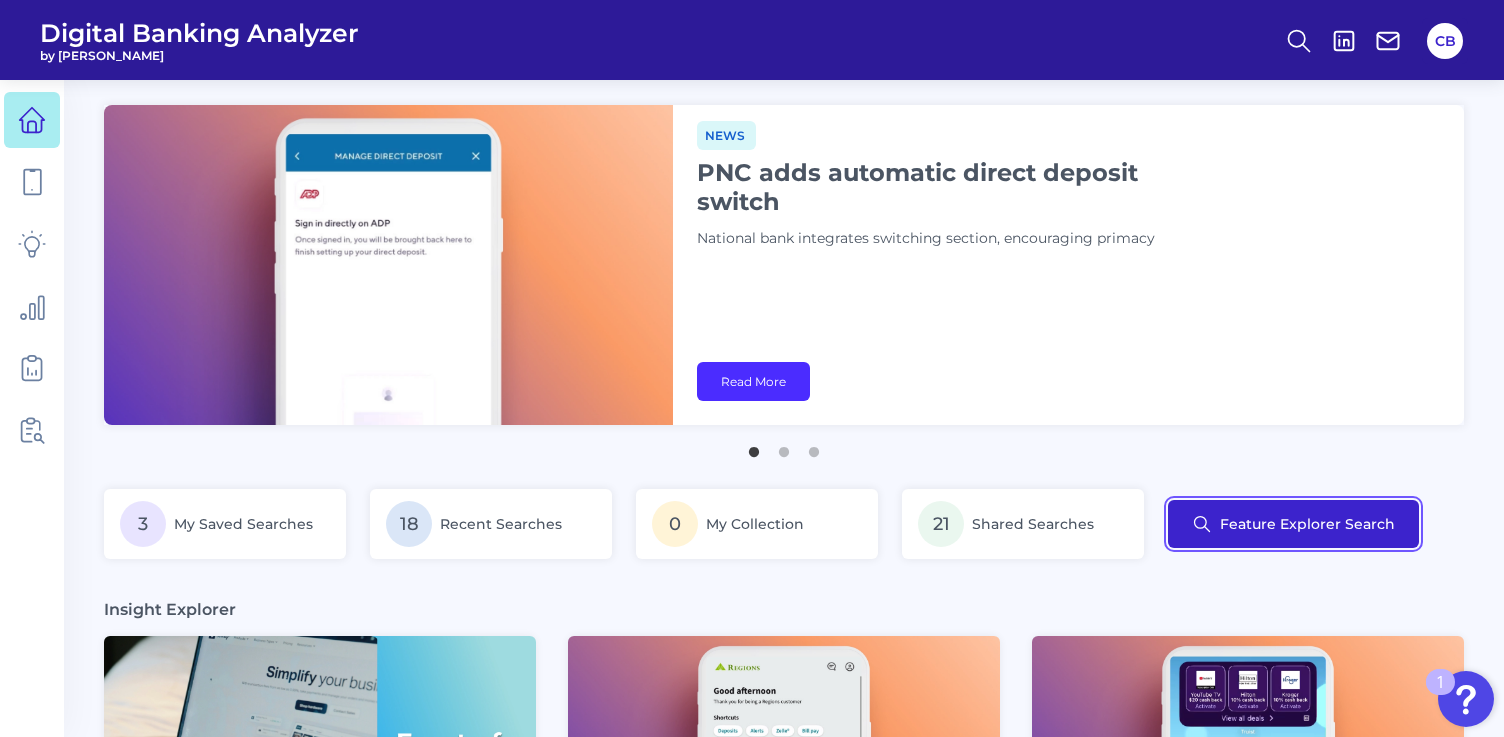 click on "Feature Explorer Search" at bounding box center [1293, 524] 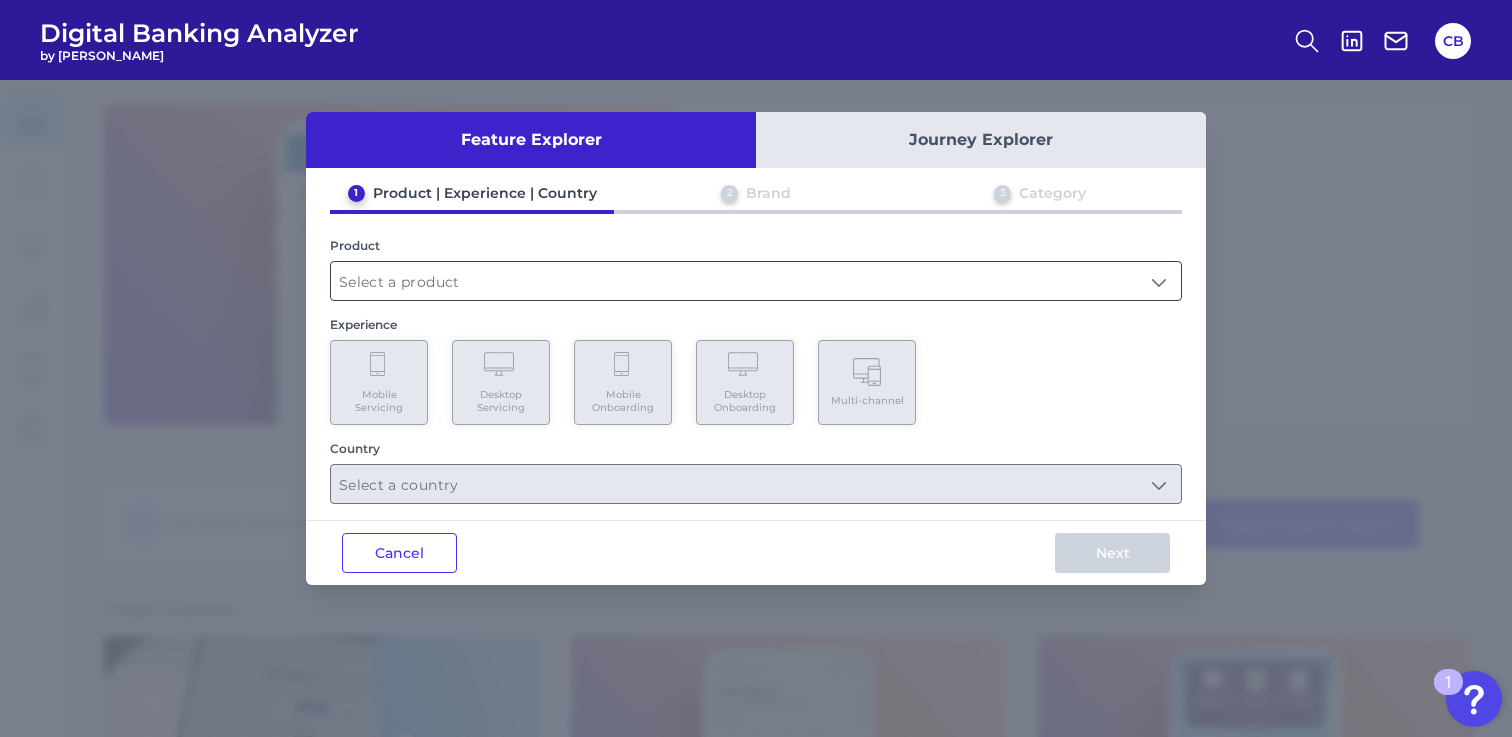 click at bounding box center [756, 281] 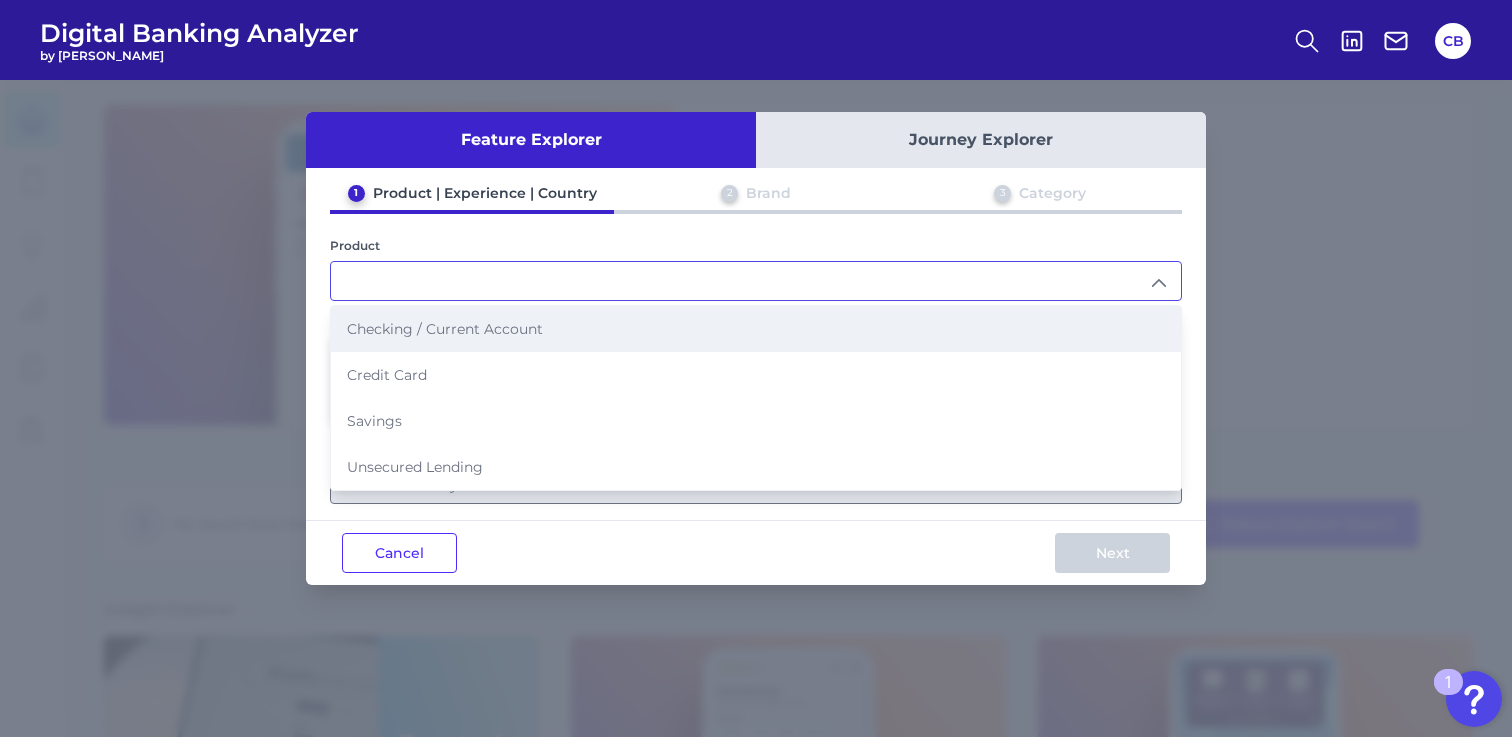 click on "Checking / Current Account" at bounding box center [756, 329] 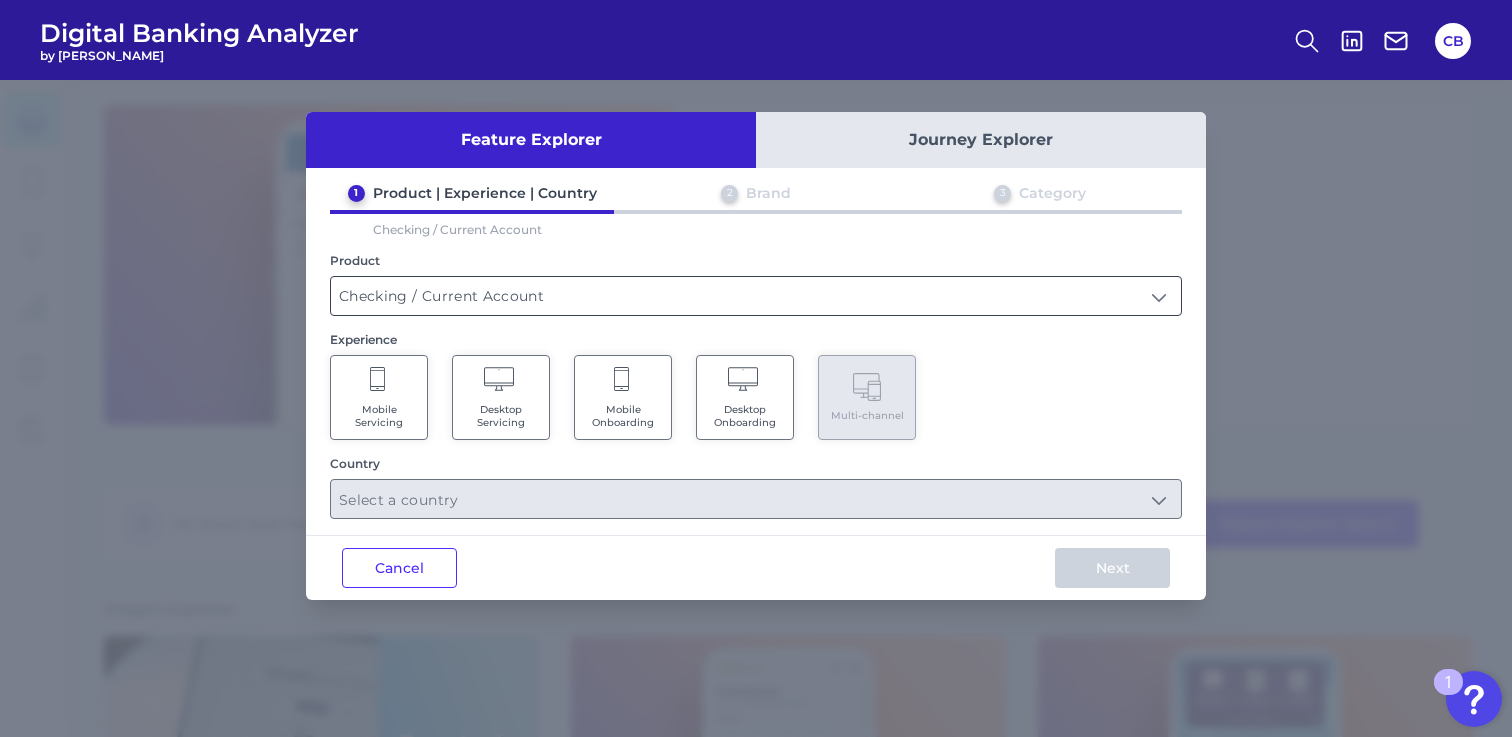 click on "Checking / Current Account" at bounding box center [756, 296] 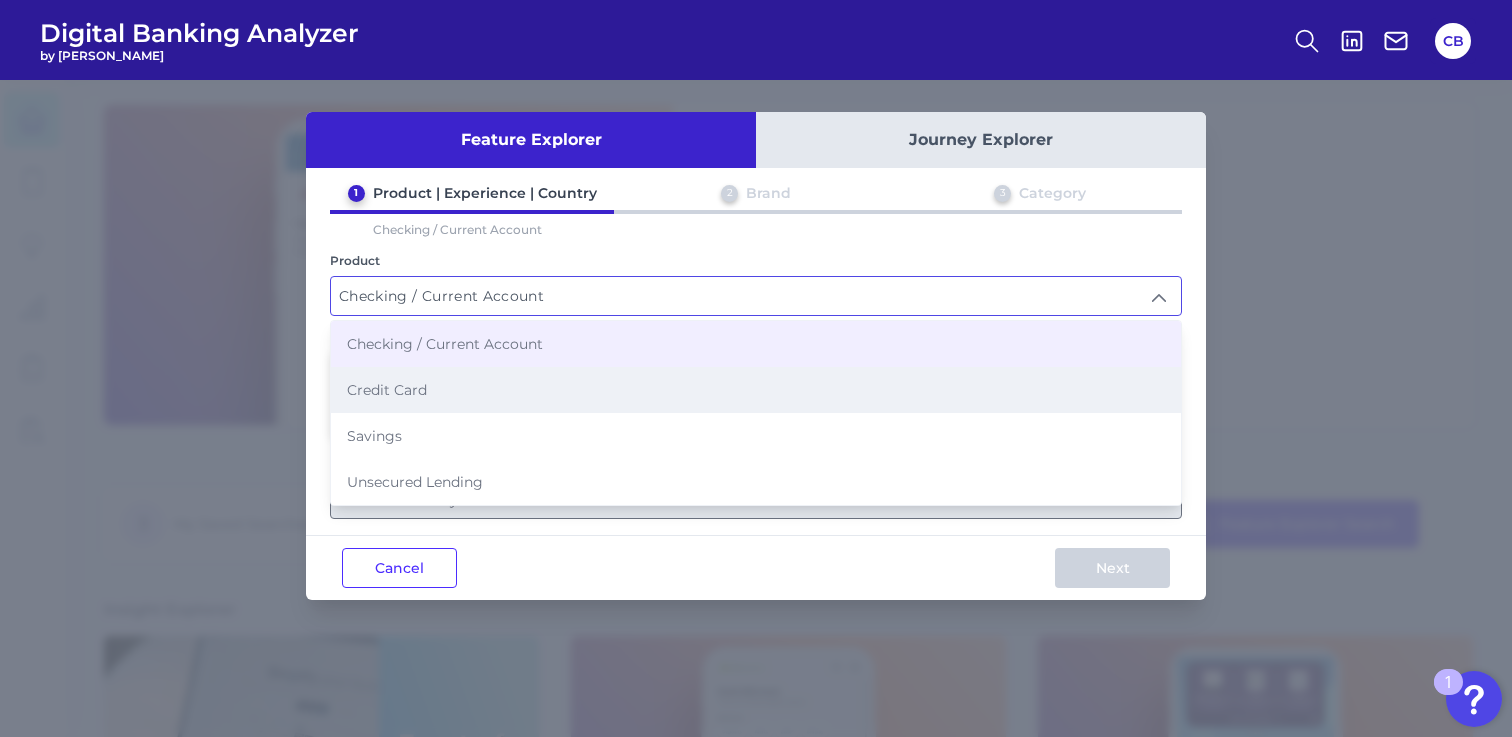 click on "Credit Card" at bounding box center (756, 390) 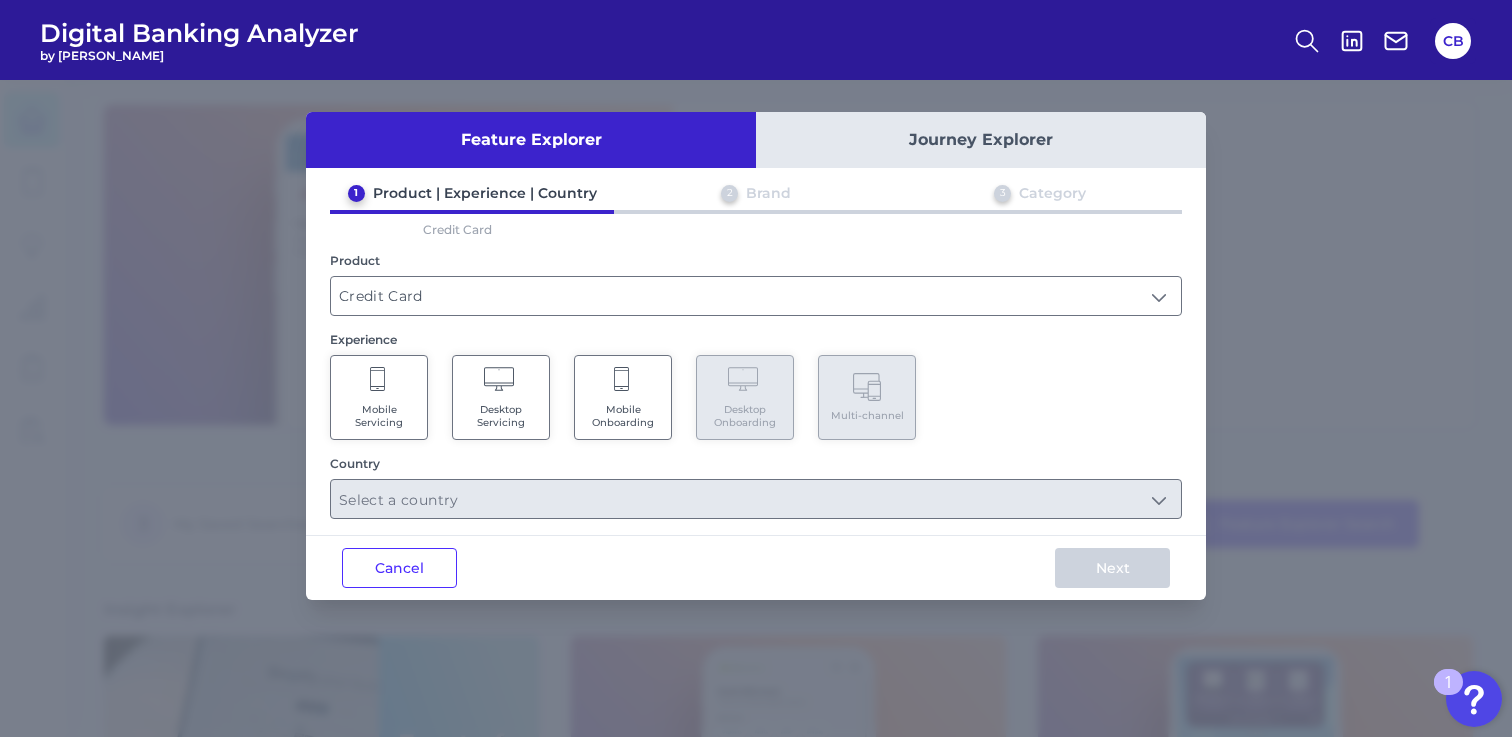 click 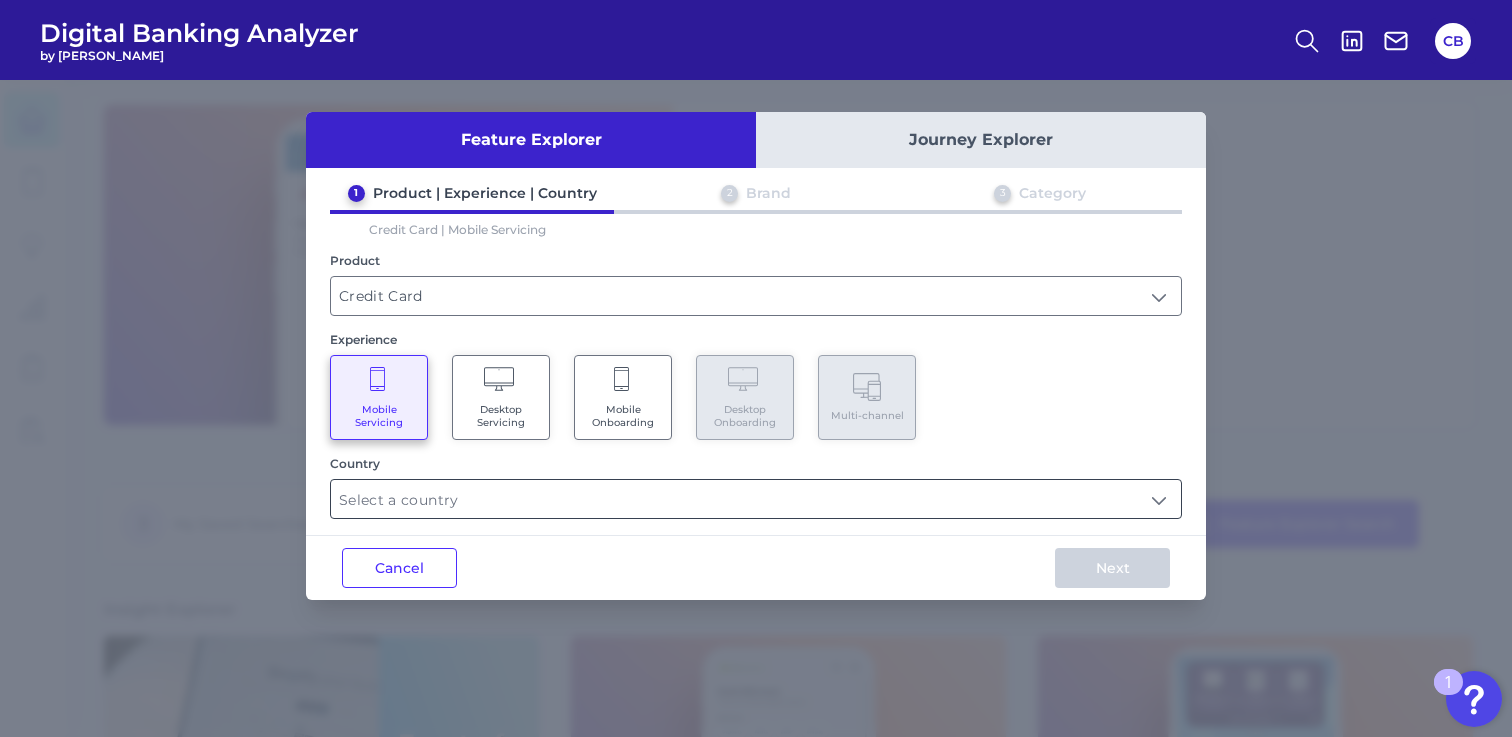 click at bounding box center [756, 499] 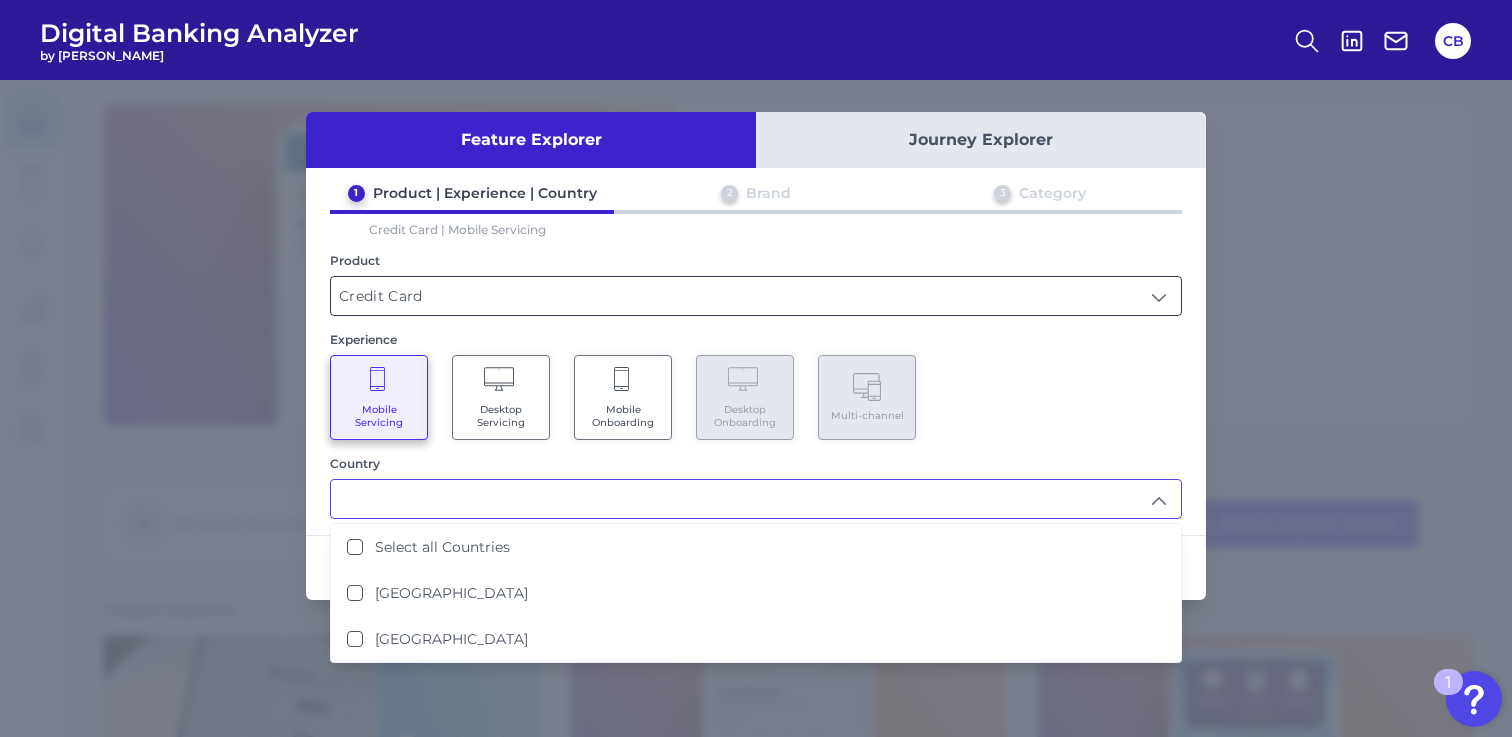 click on "Credit Card" at bounding box center [756, 296] 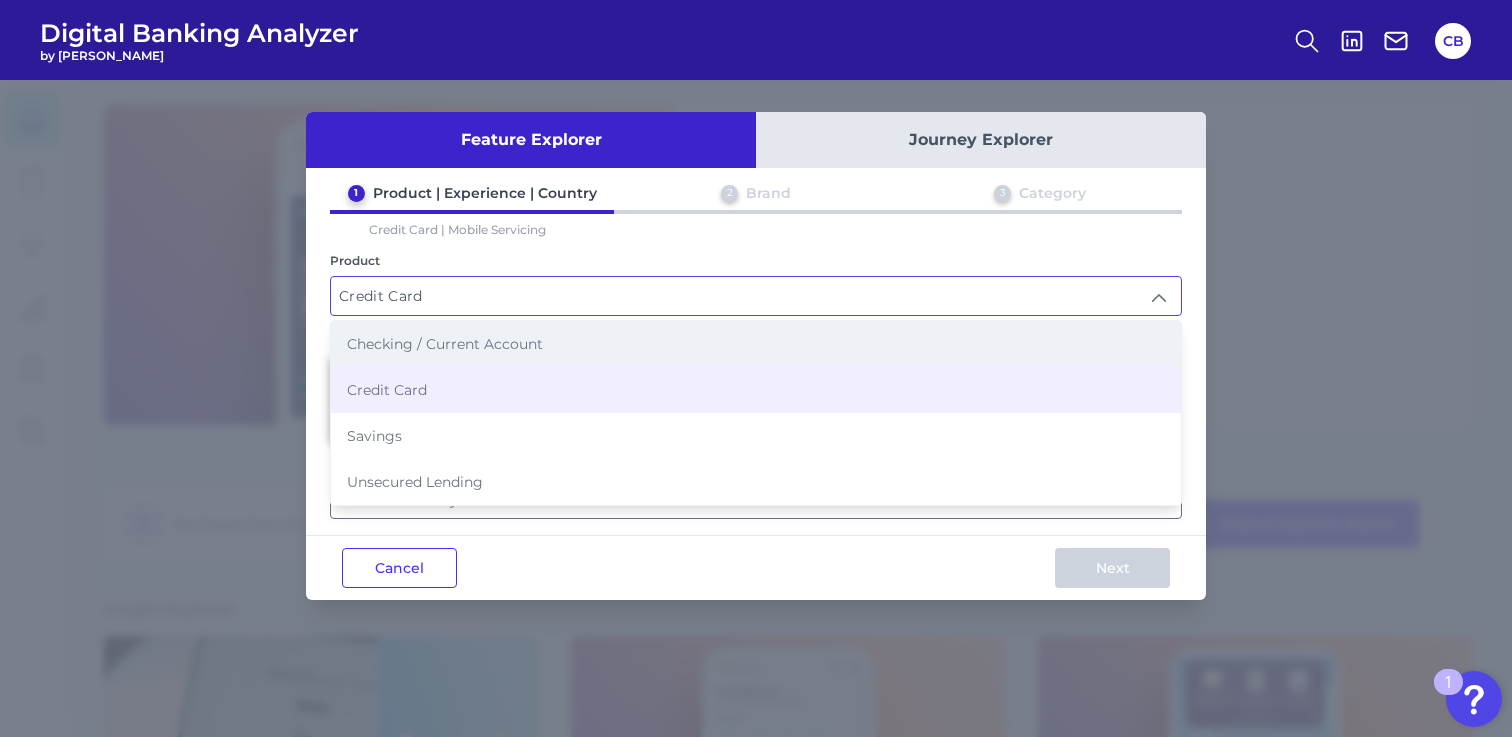 click on "Checking / Current Account" at bounding box center [445, 344] 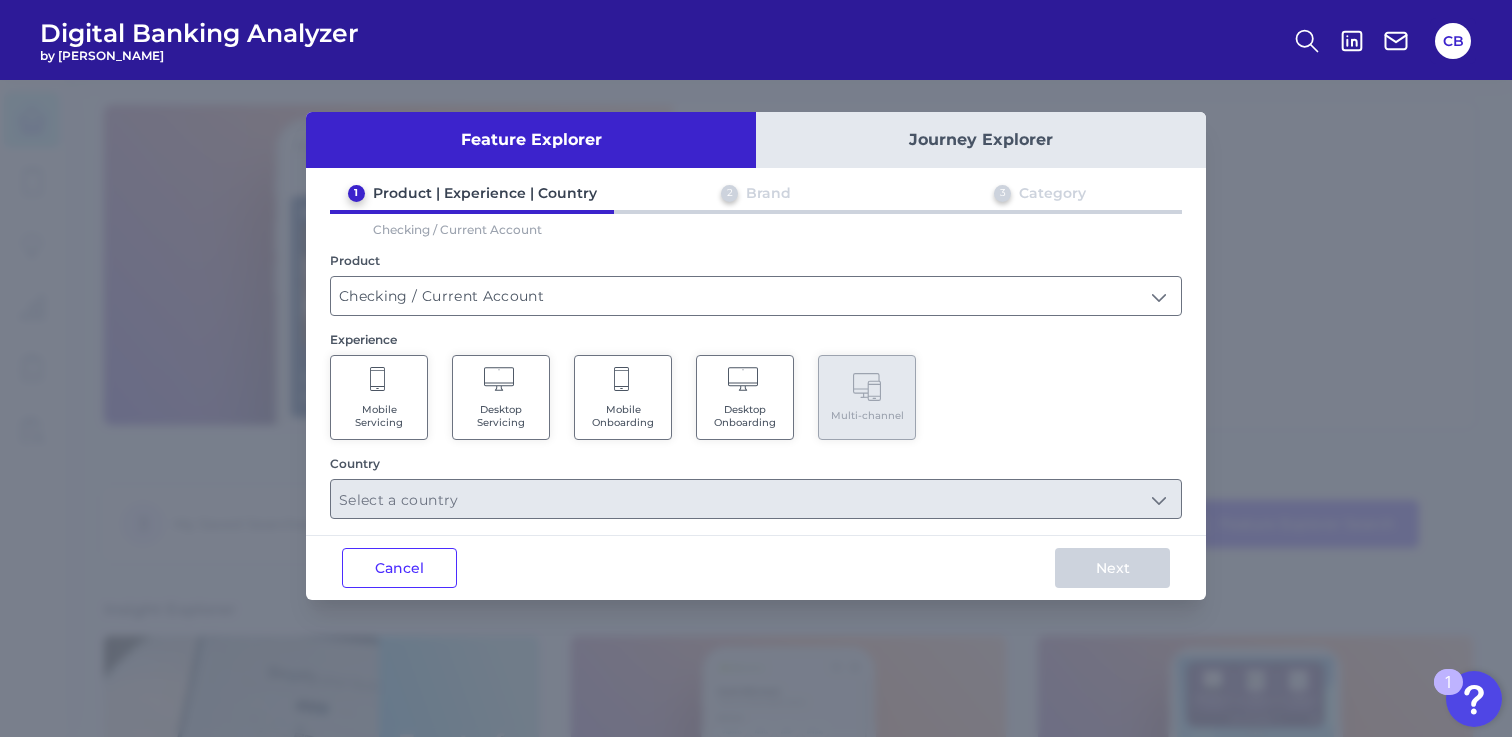 click on "Mobile Servicing" at bounding box center [379, 397] 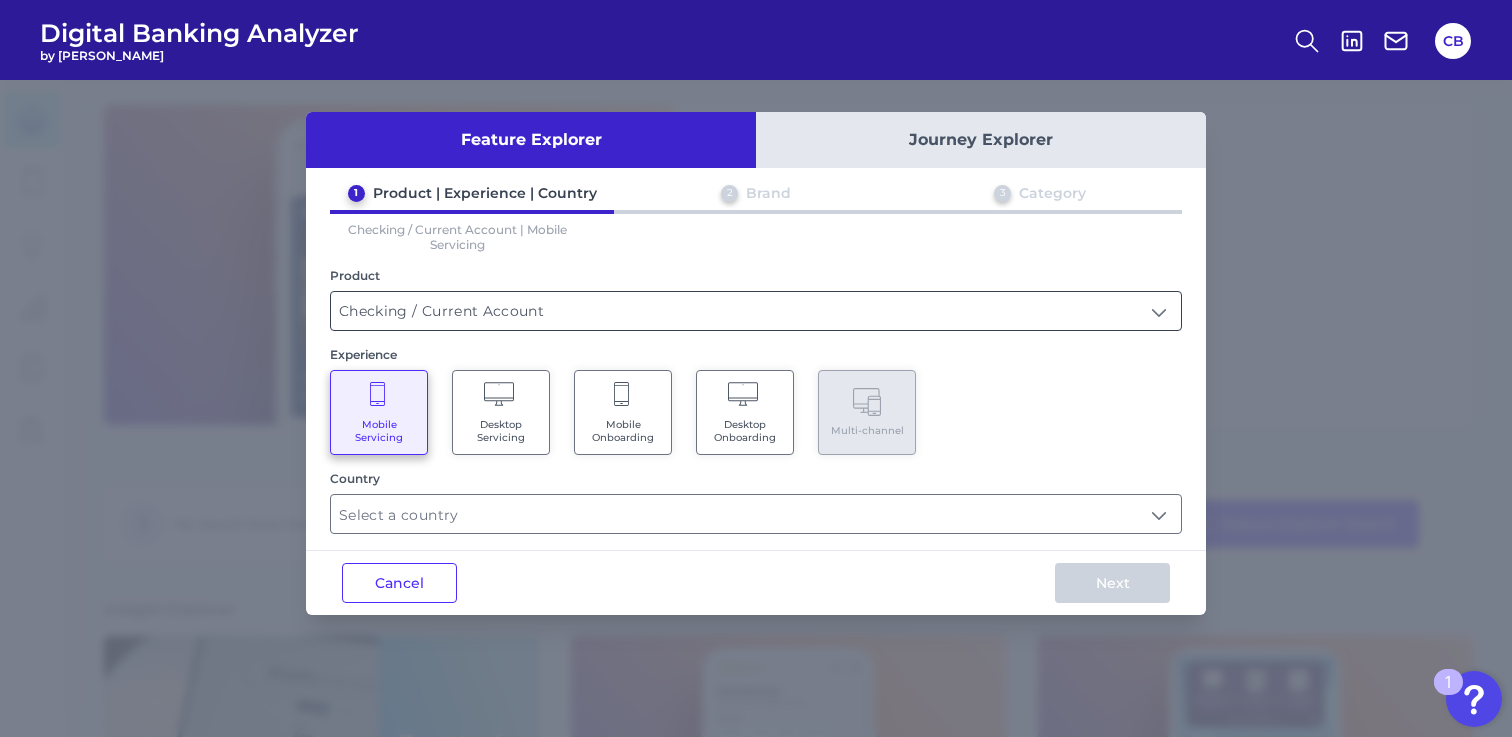 click on "Checking / Current Account" at bounding box center (756, 311) 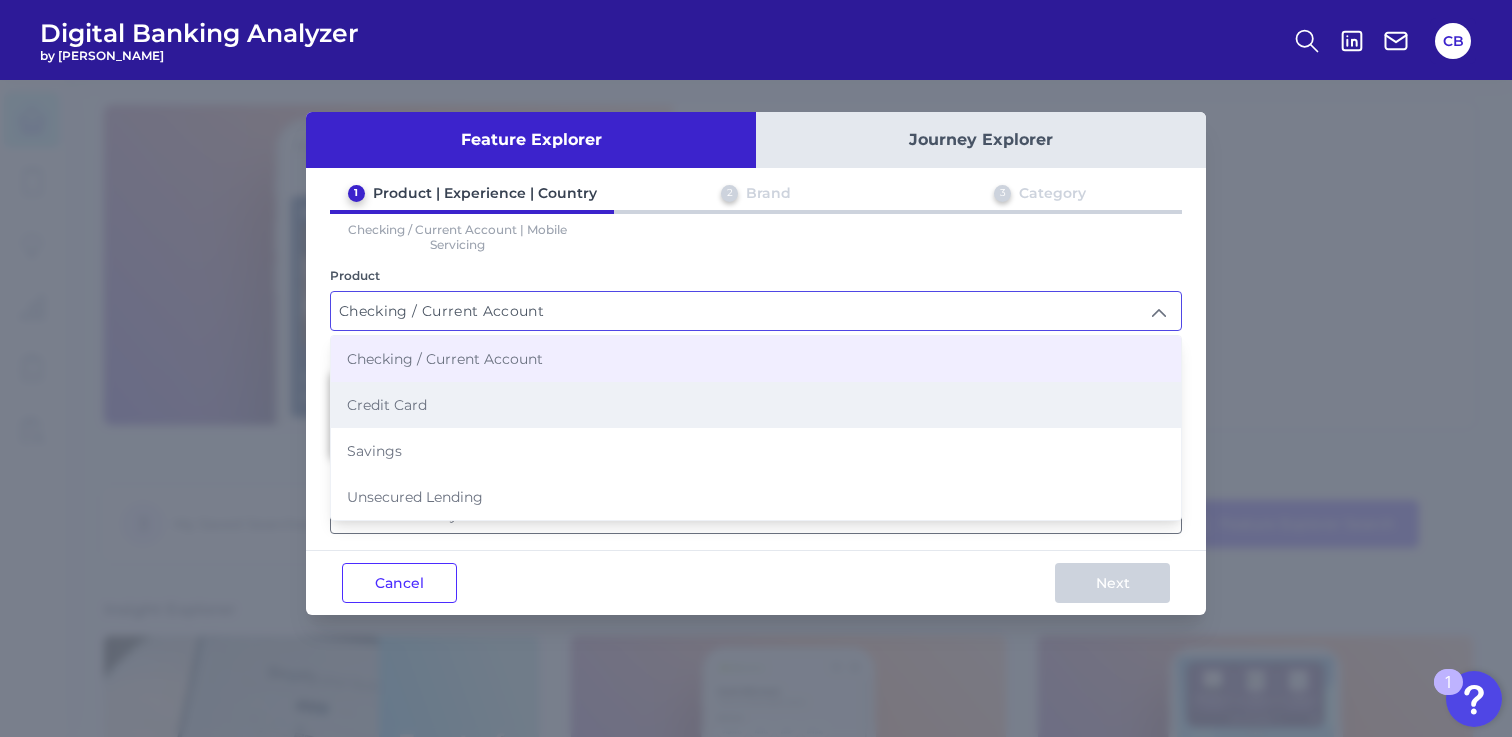 click on "Credit Card" at bounding box center [756, 405] 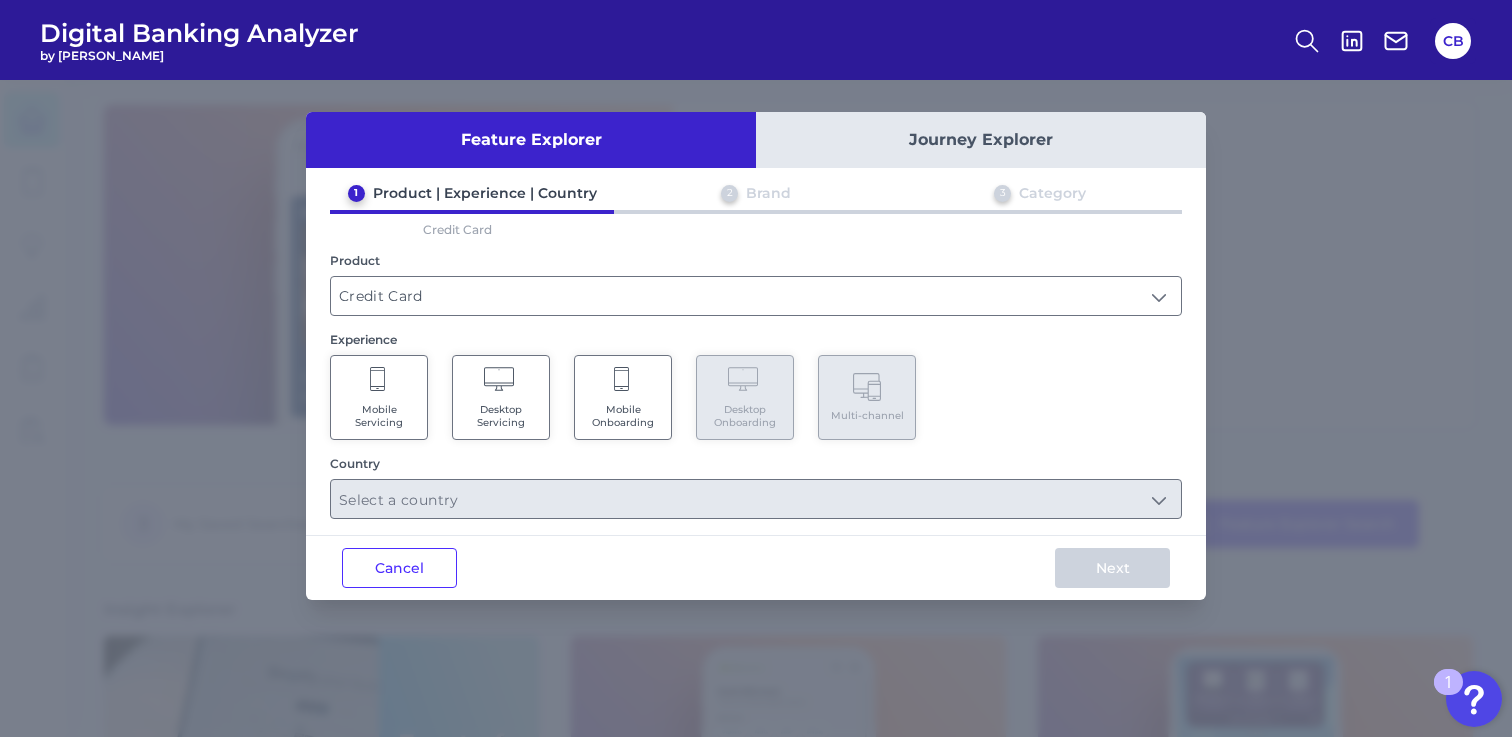 click on "Mobile Servicing" at bounding box center [379, 397] 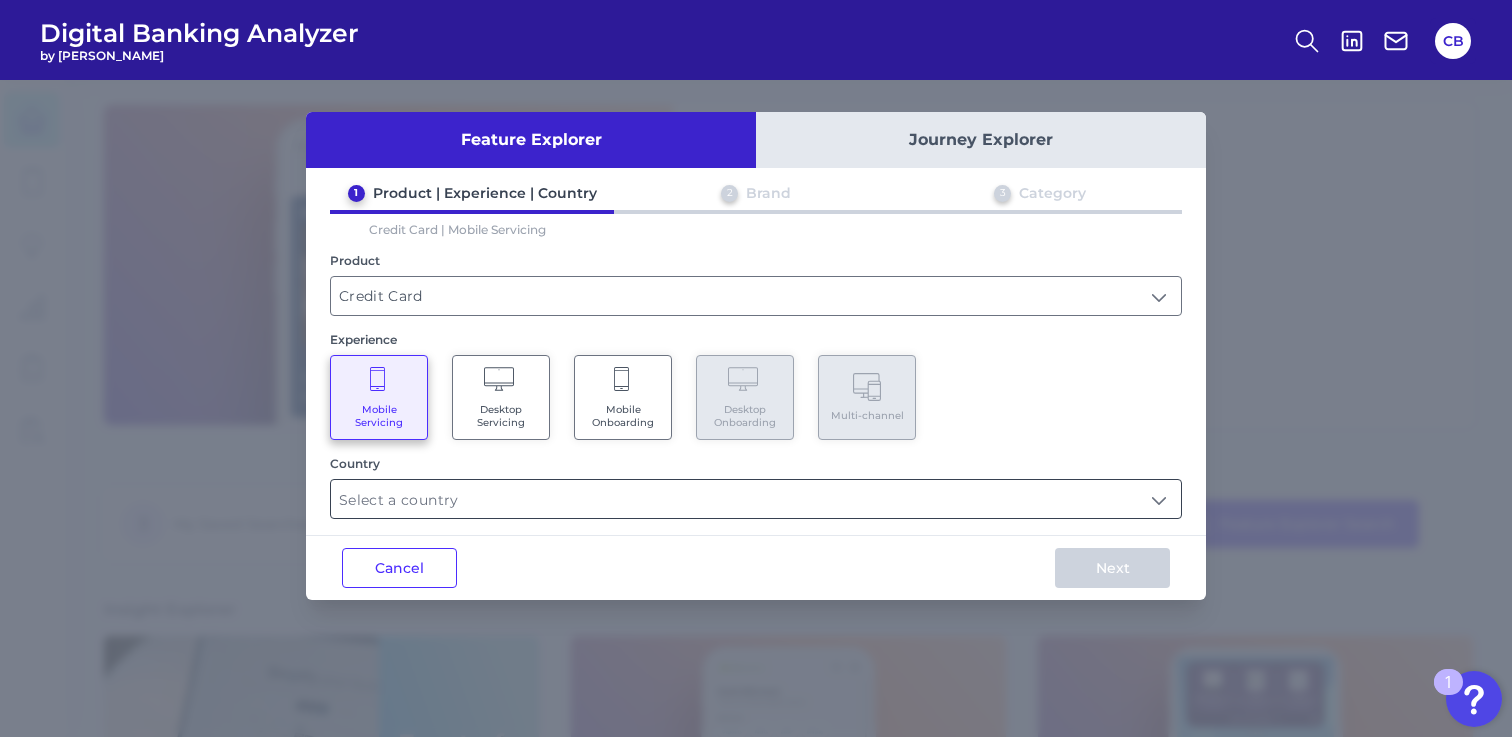 click at bounding box center (756, 499) 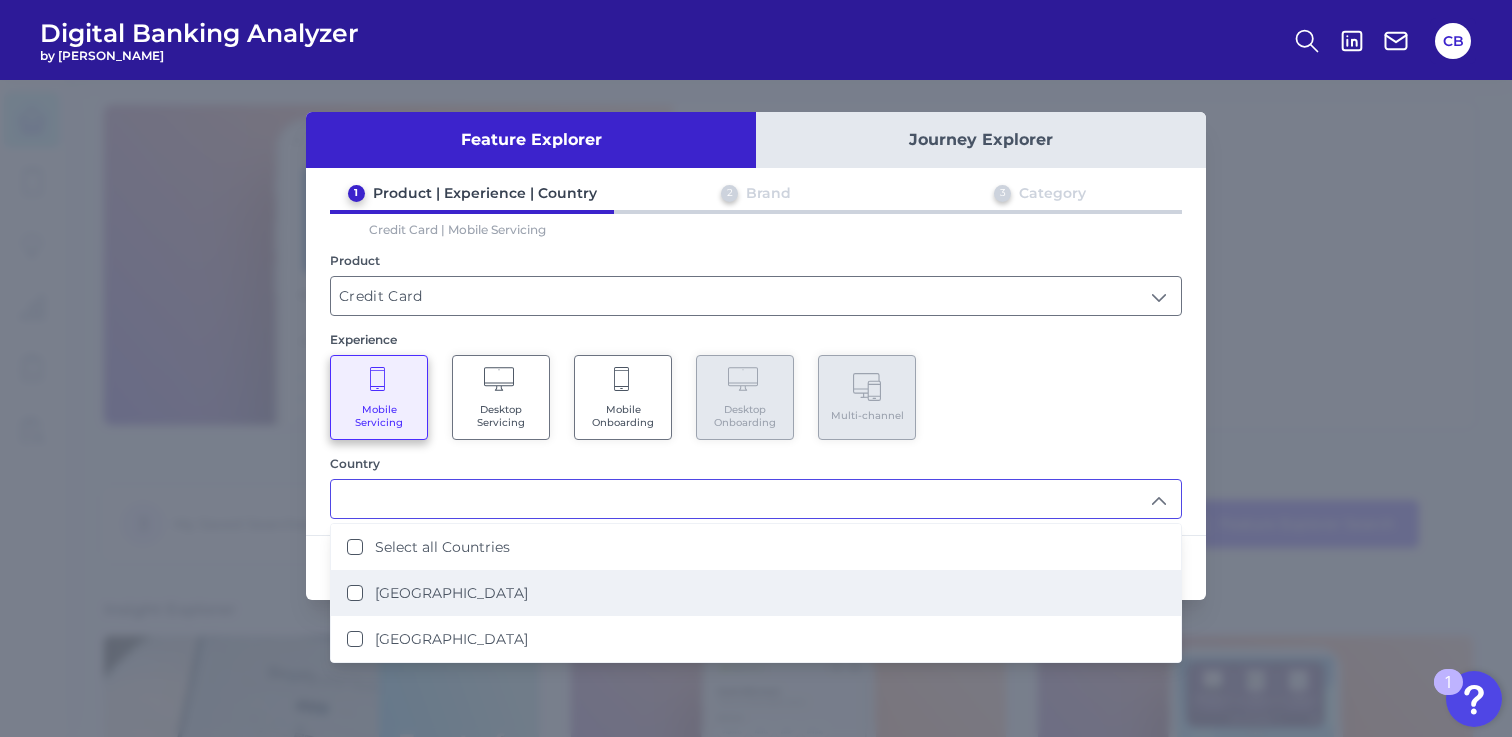 click on "United Kingdom" at bounding box center [451, 593] 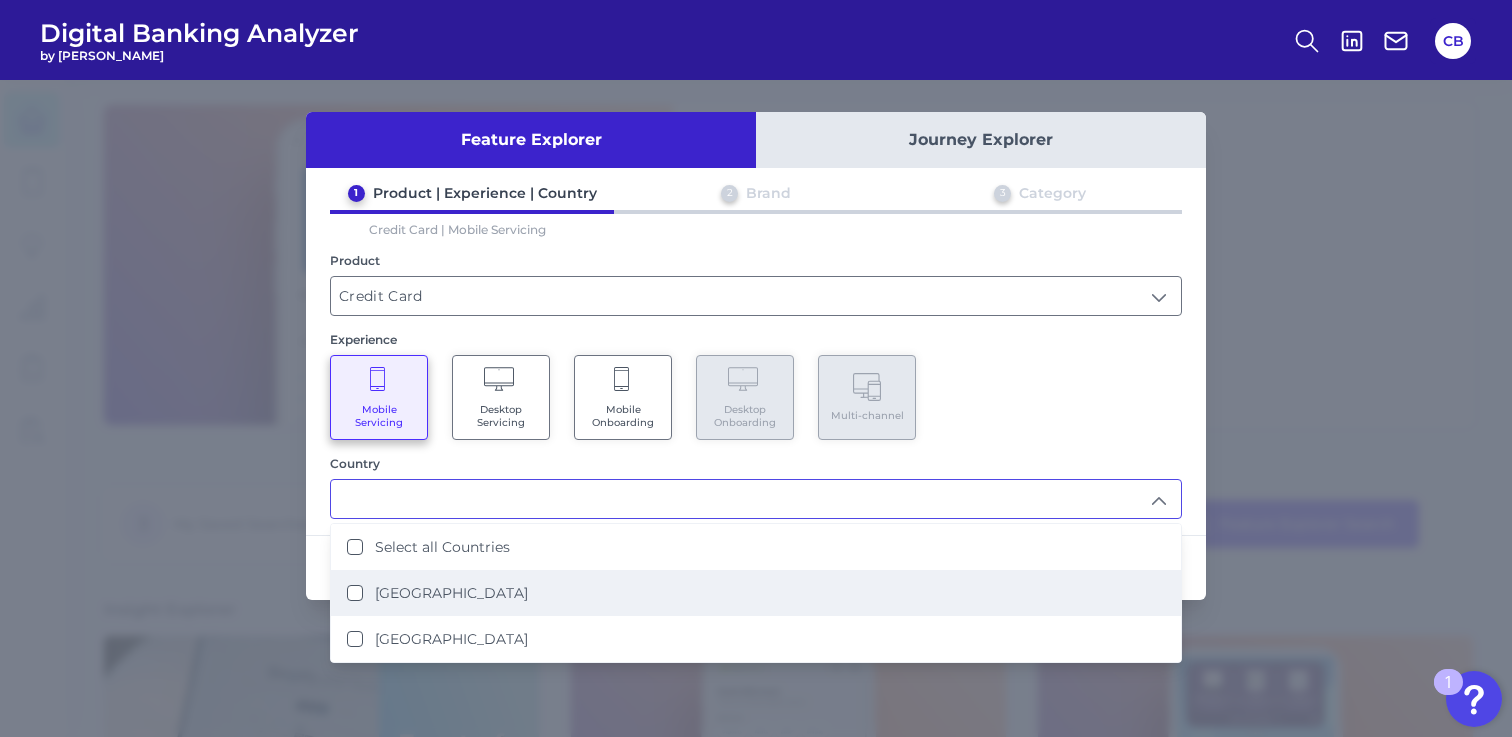 scroll, scrollTop: 0, scrollLeft: 0, axis: both 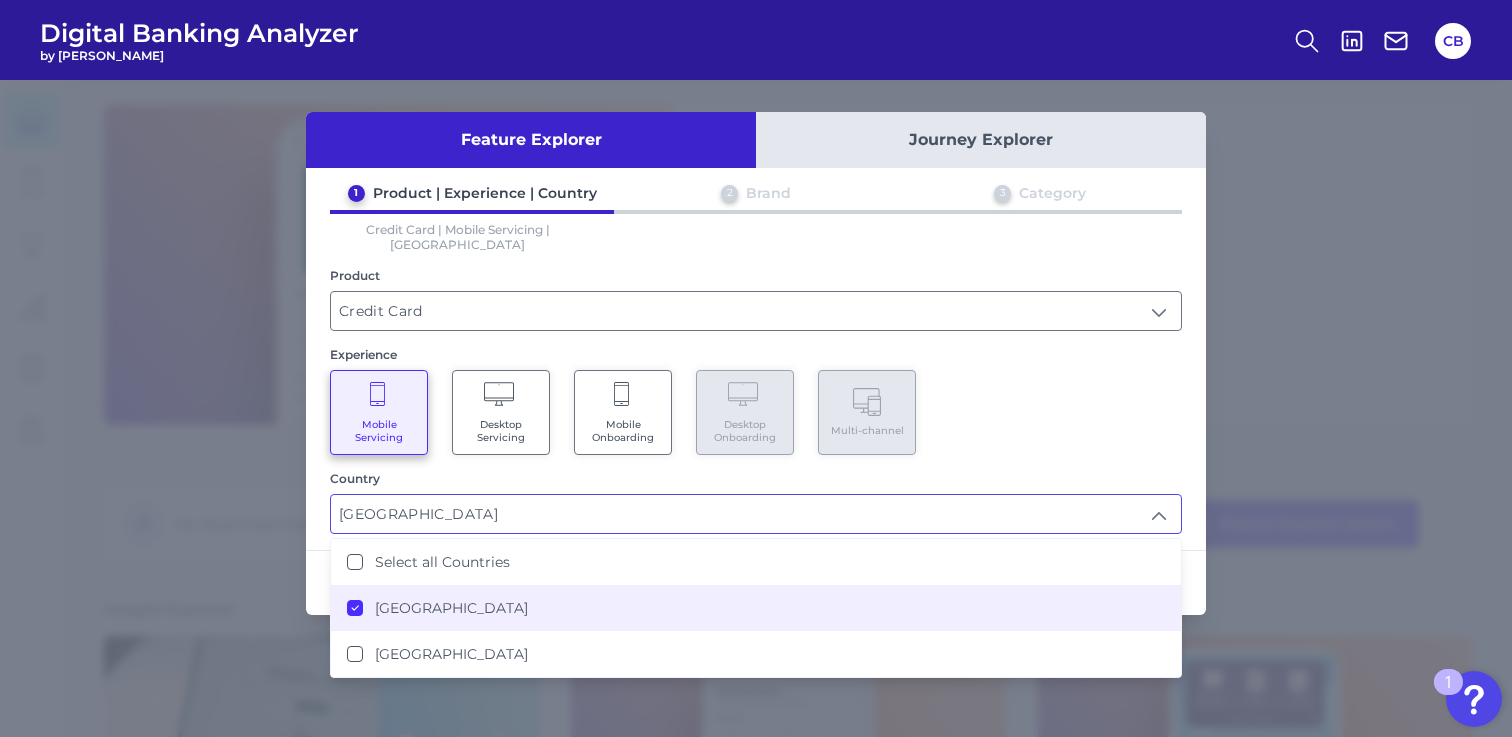 click on "Mobile Servicing Desktop Servicing Mobile Onboarding Desktop Onboarding Multi-channel" at bounding box center [756, 412] 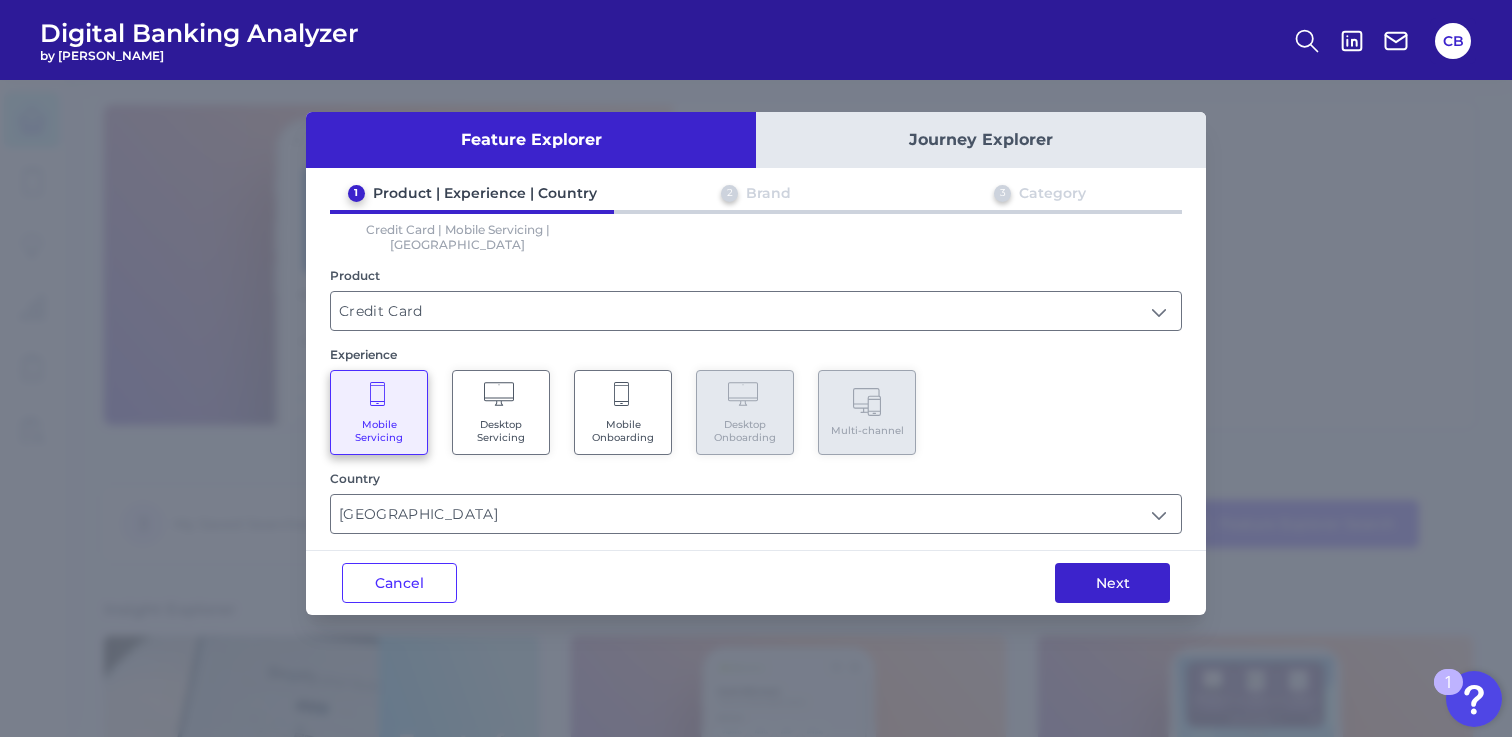 click on "Next" at bounding box center (1112, 583) 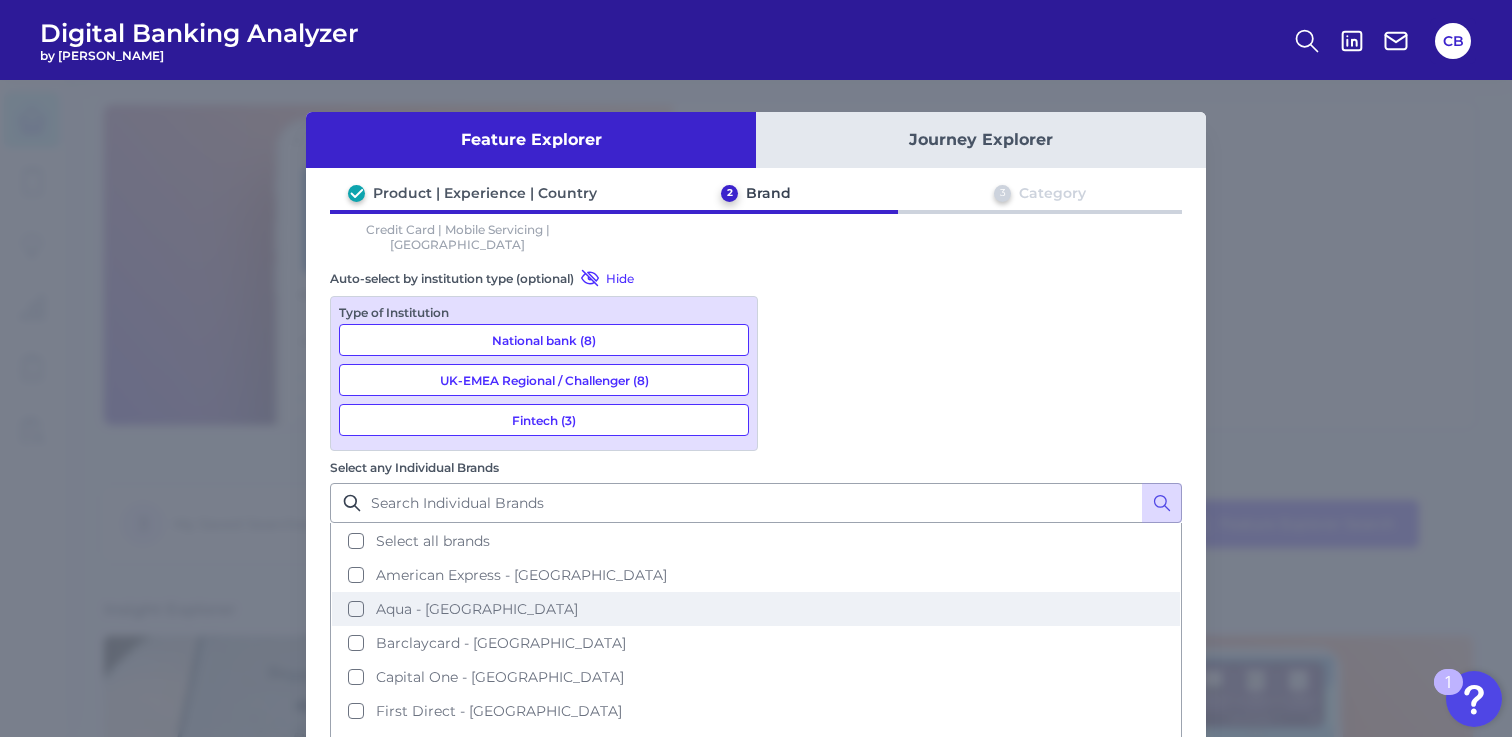 scroll, scrollTop: 383, scrollLeft: 0, axis: vertical 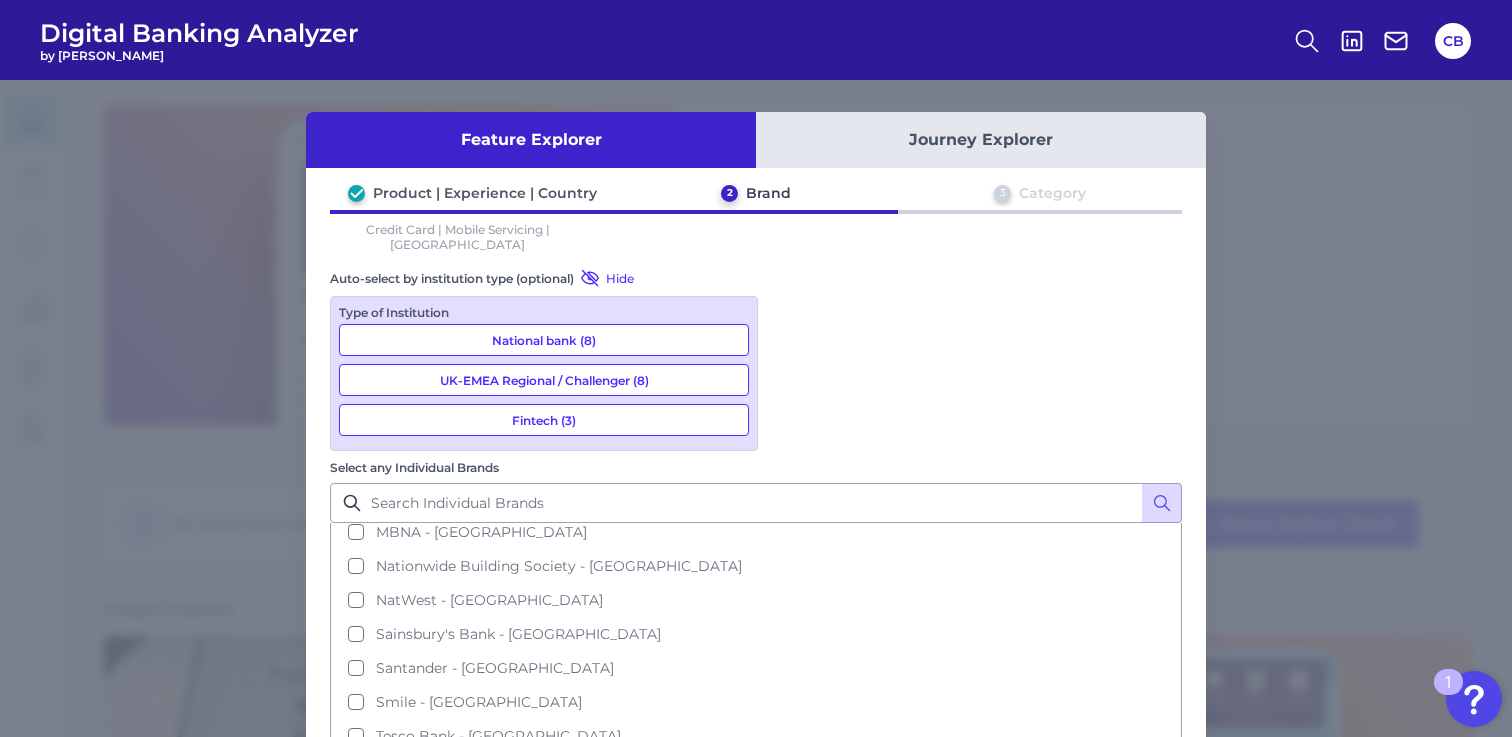 click on "Virgin Money - UK" at bounding box center (756, 804) 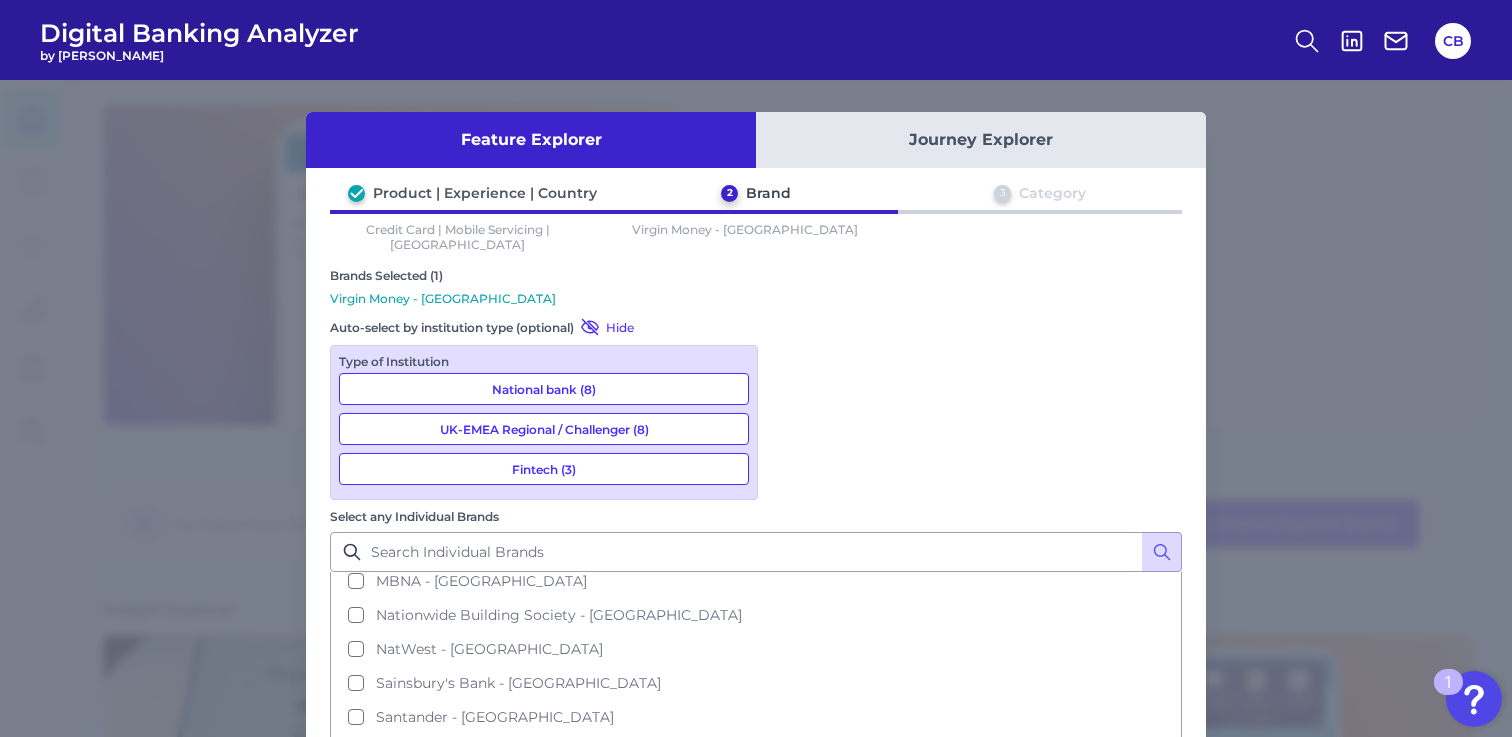click on "Next" at bounding box center [1112, 901] 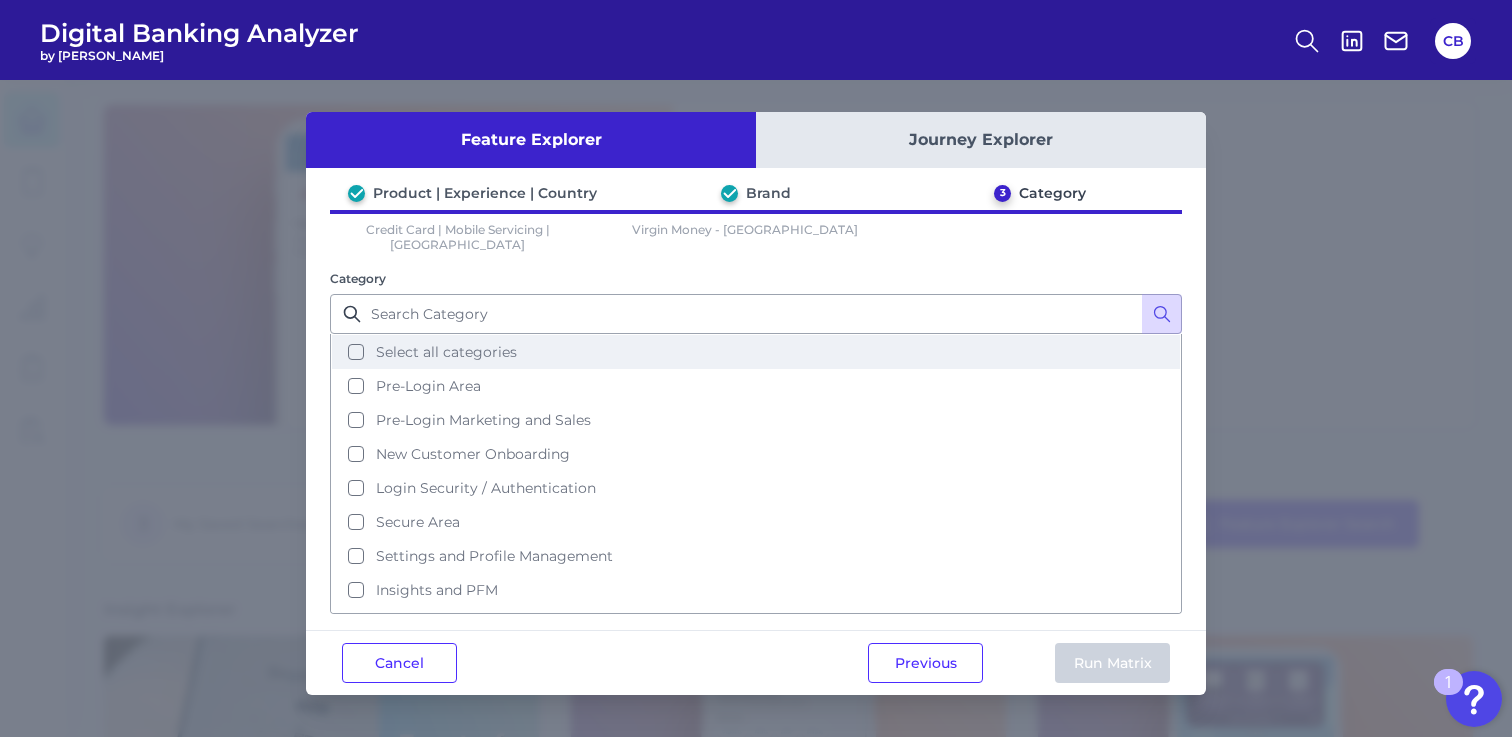 click on "Select all categories" at bounding box center (756, 352) 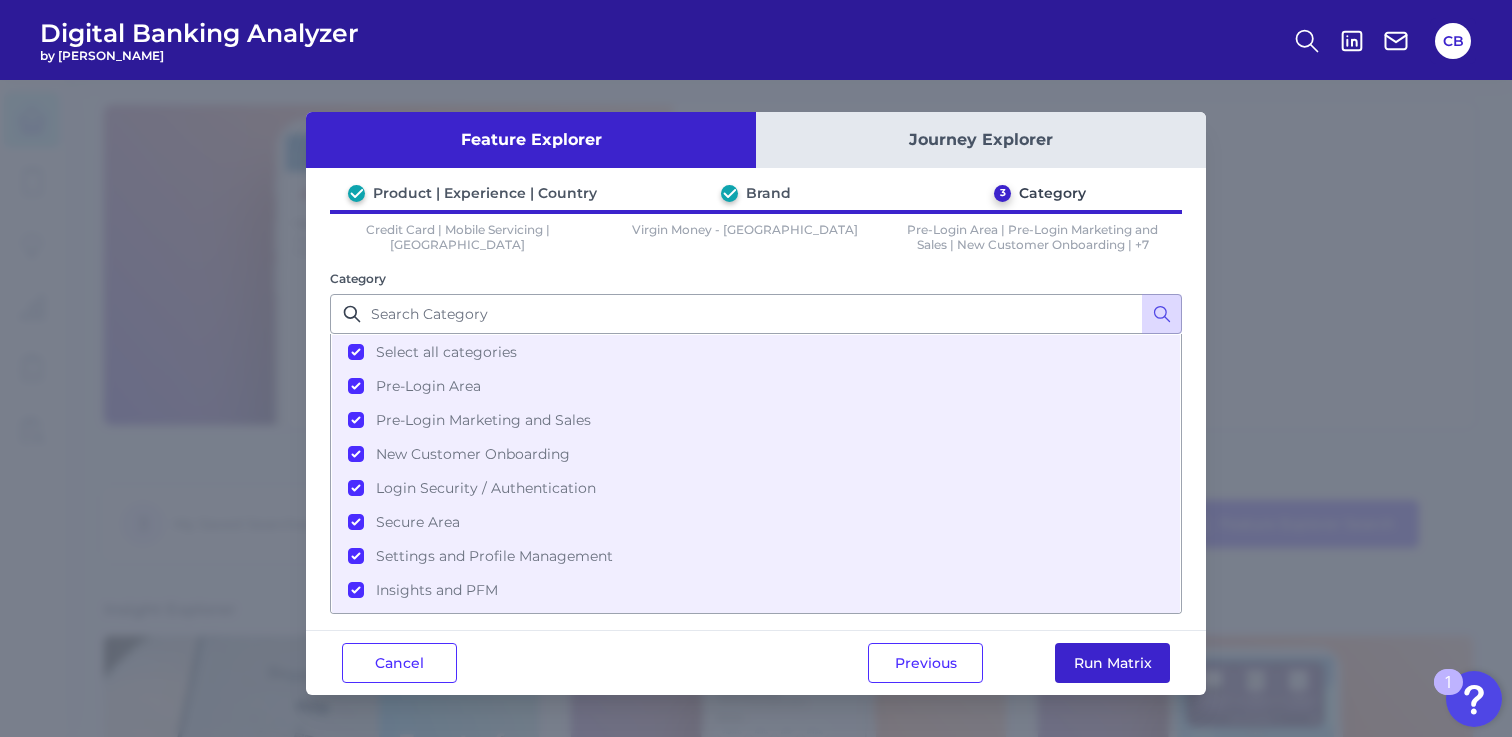 click on "Run Matrix" at bounding box center (1112, 663) 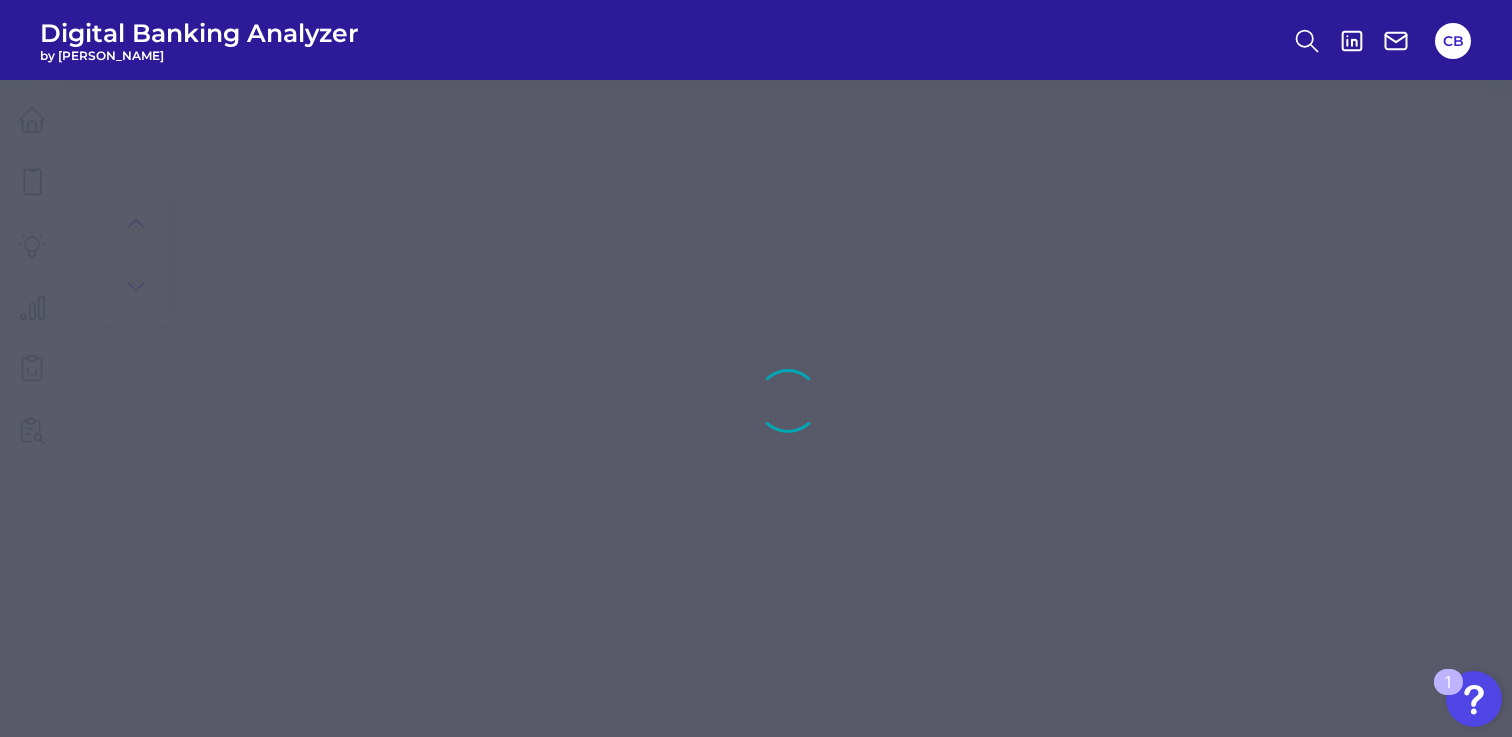 scroll, scrollTop: 0, scrollLeft: 0, axis: both 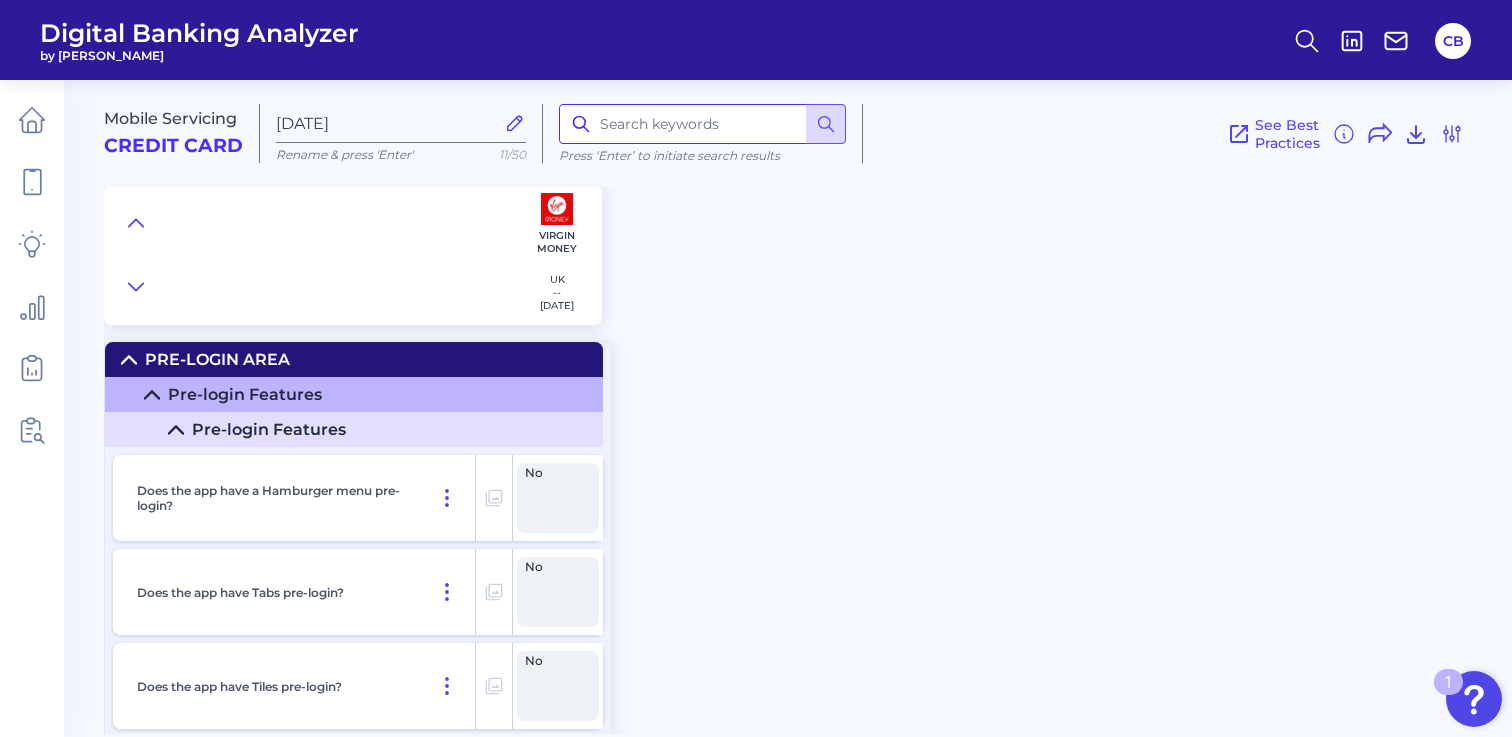 click at bounding box center (702, 124) 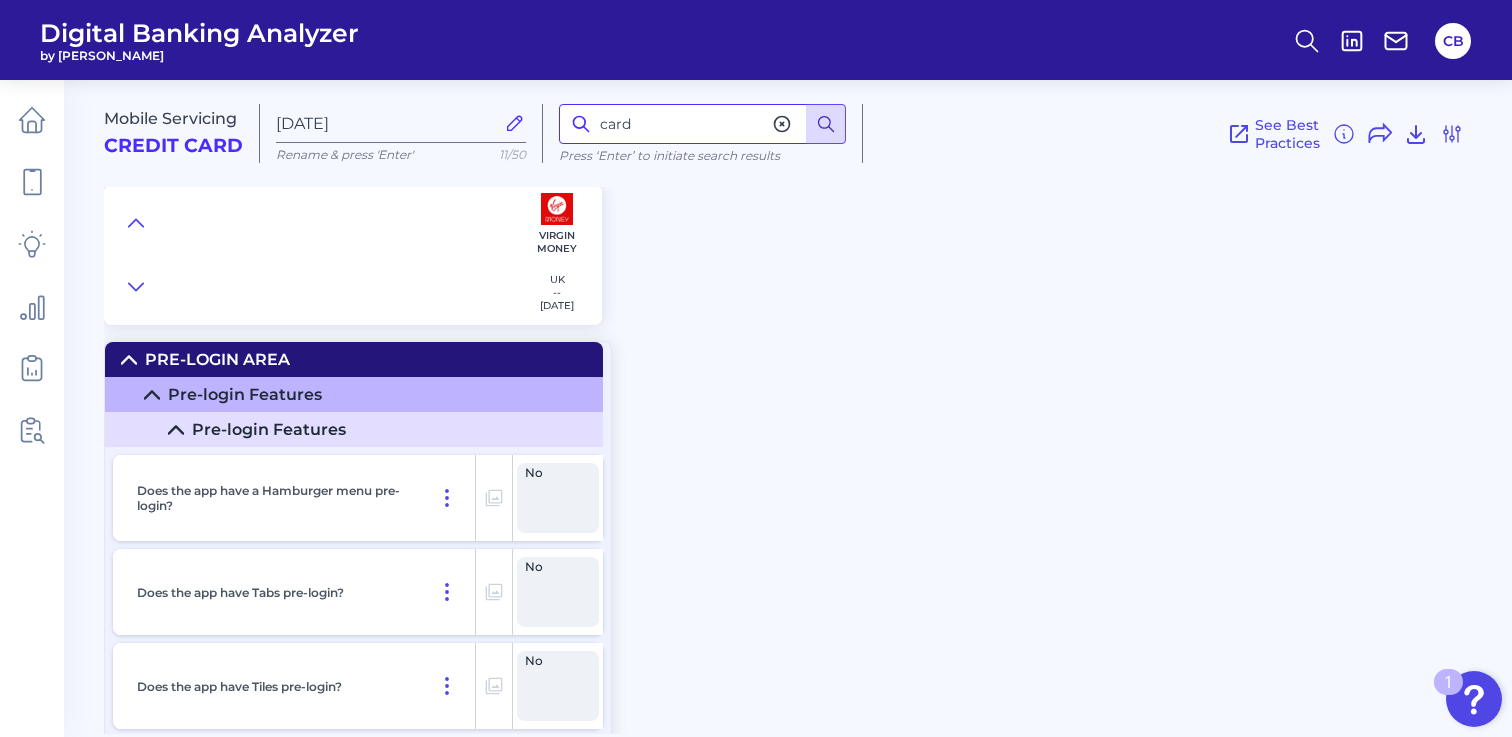 type on "card" 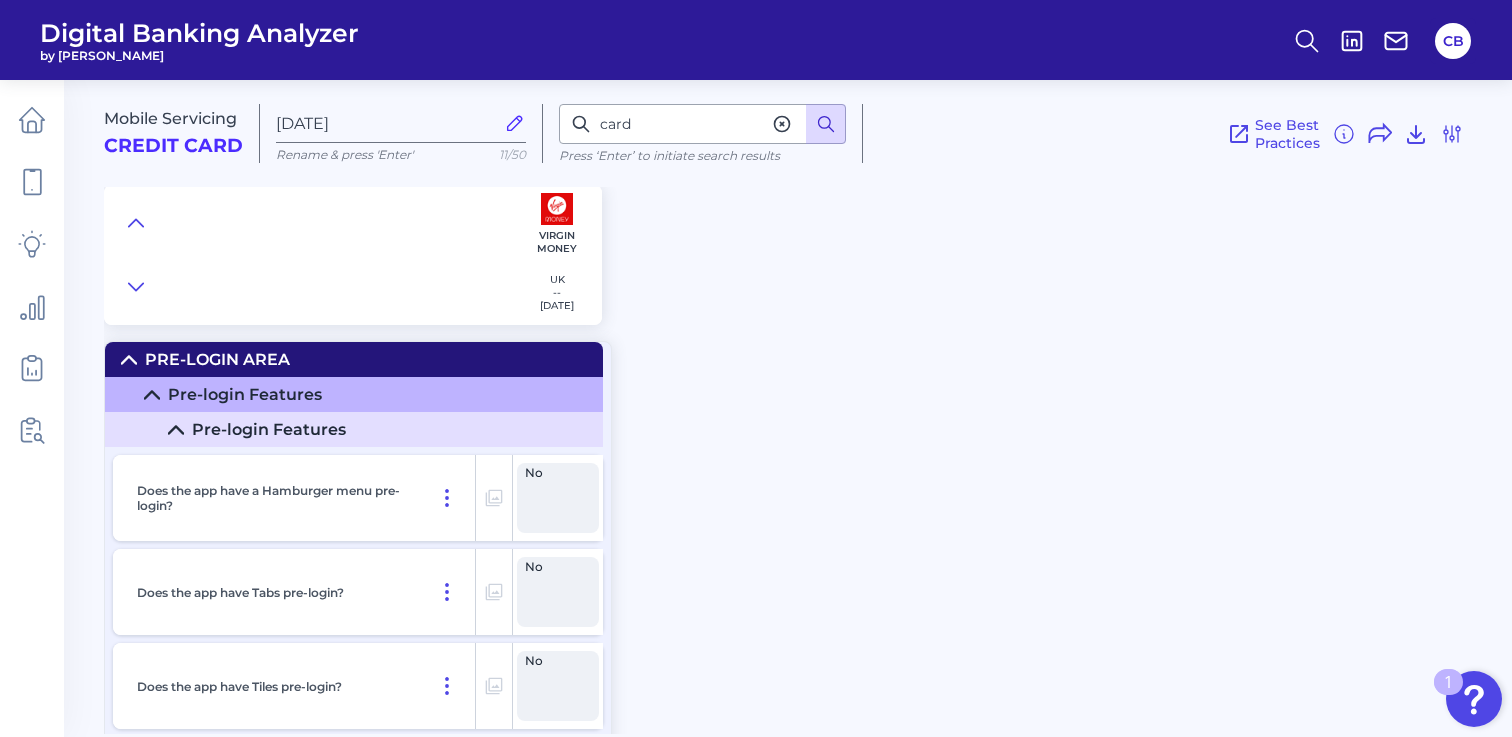 click 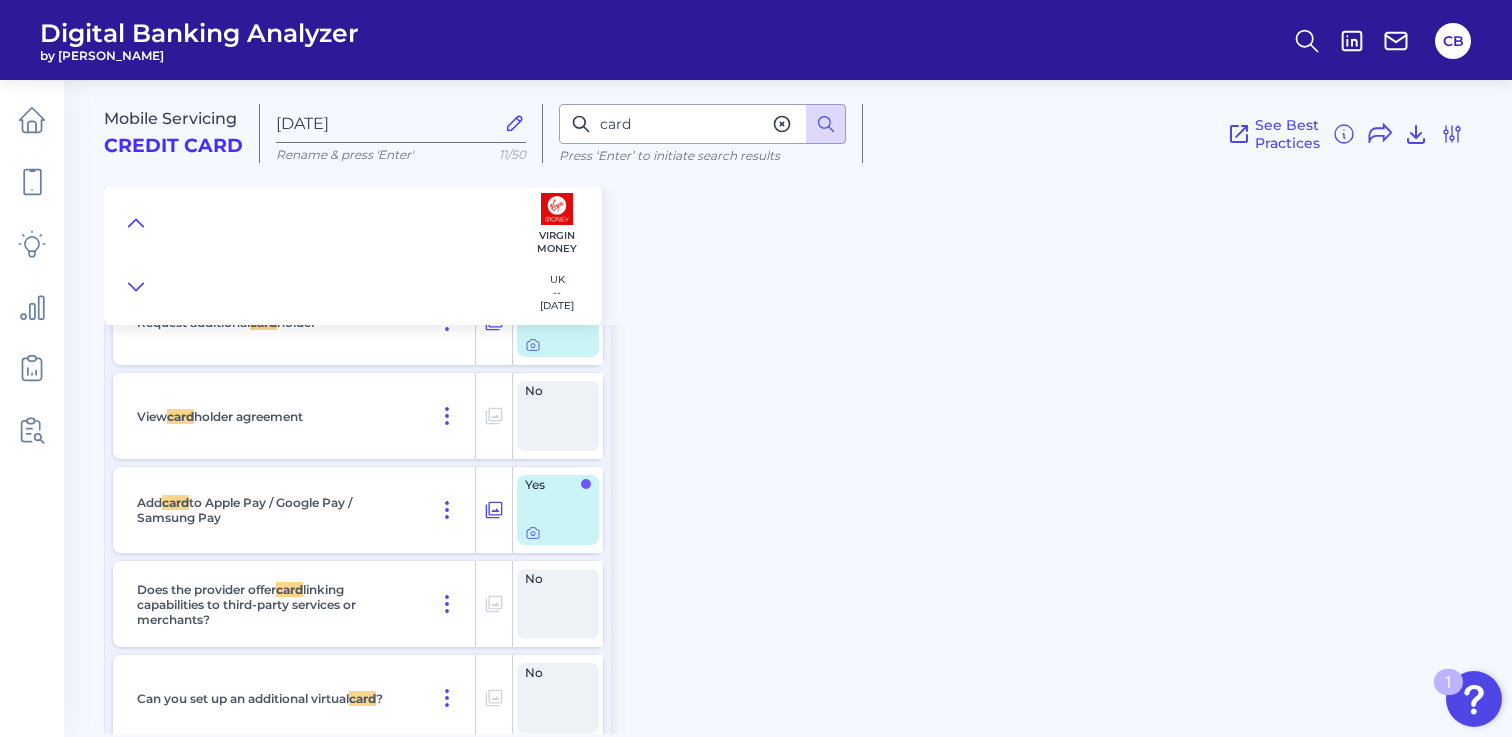 scroll, scrollTop: 12288, scrollLeft: 0, axis: vertical 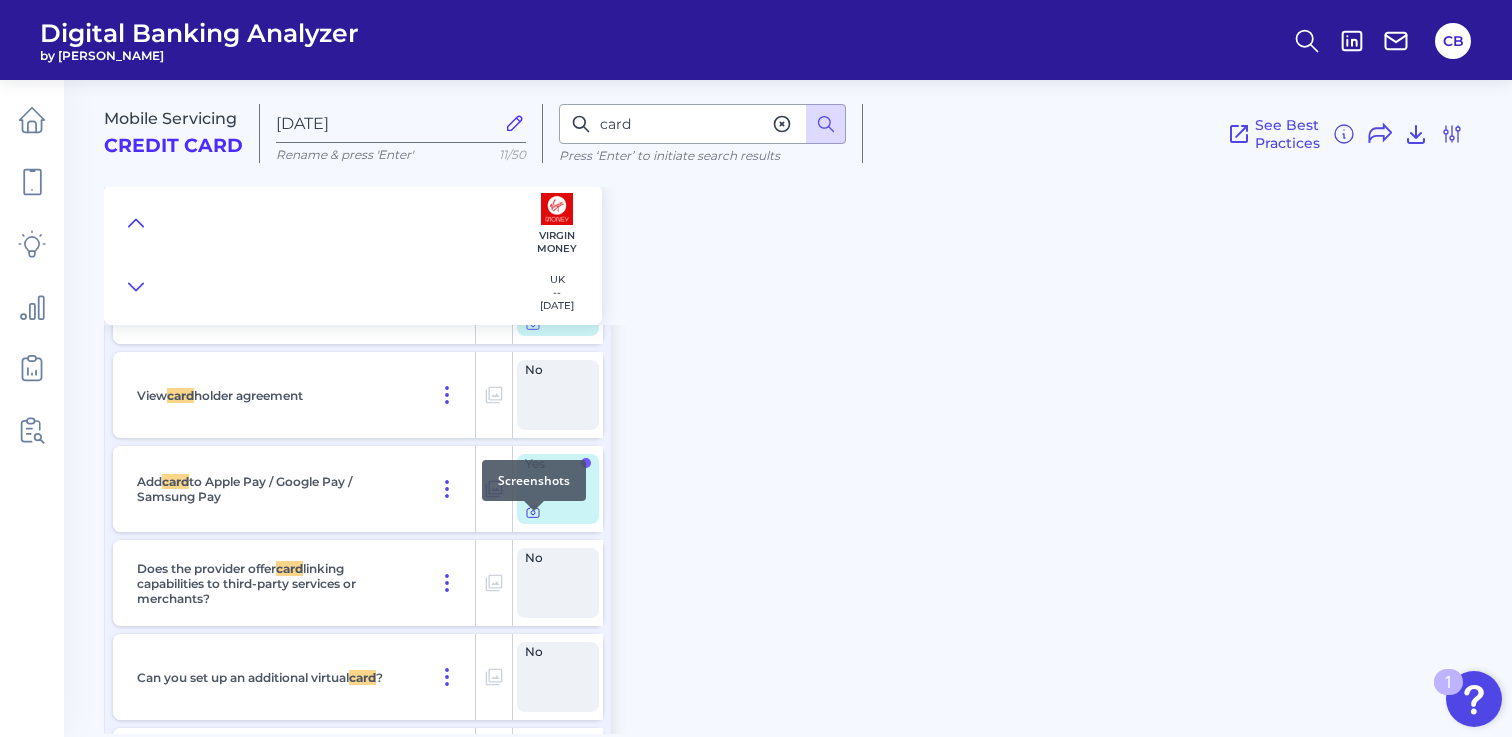 click 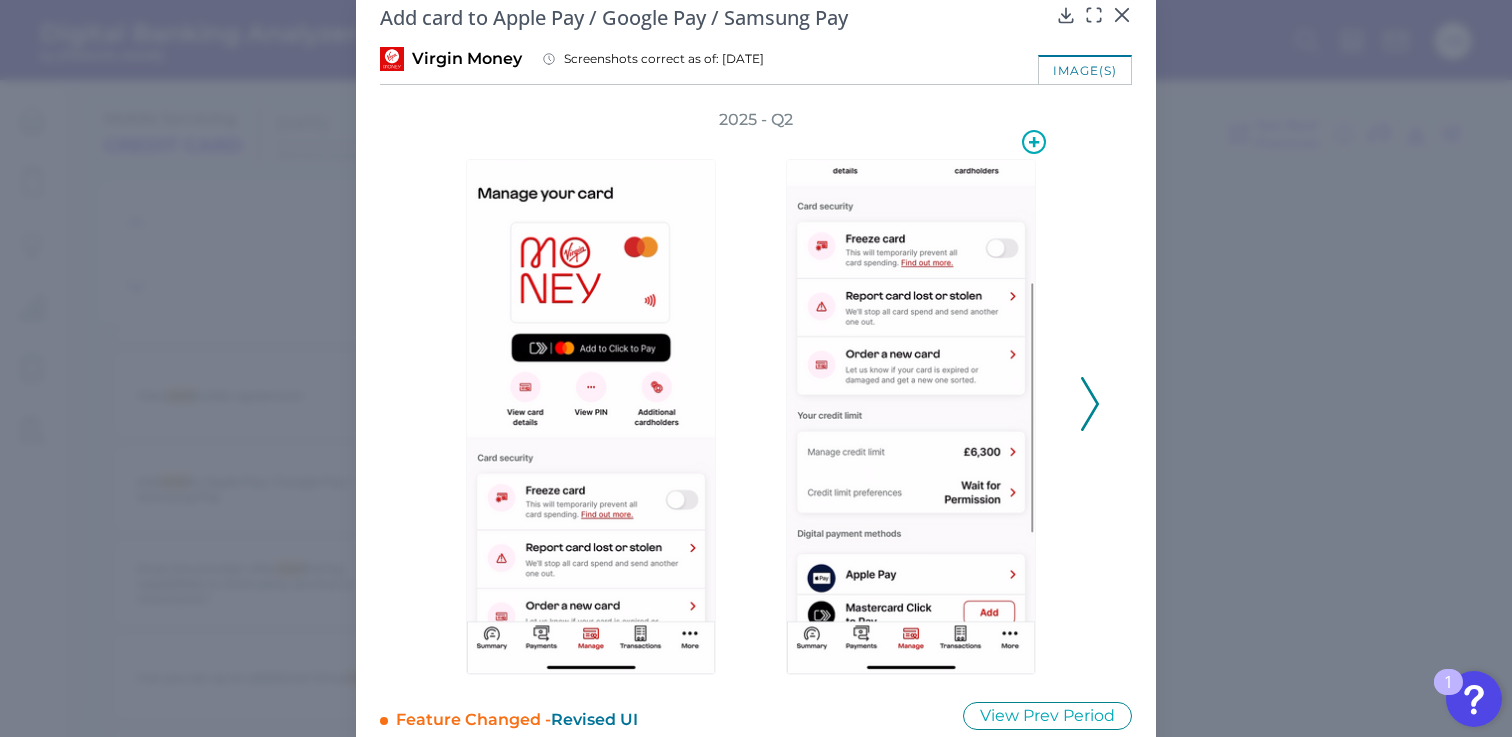 scroll, scrollTop: 69, scrollLeft: 0, axis: vertical 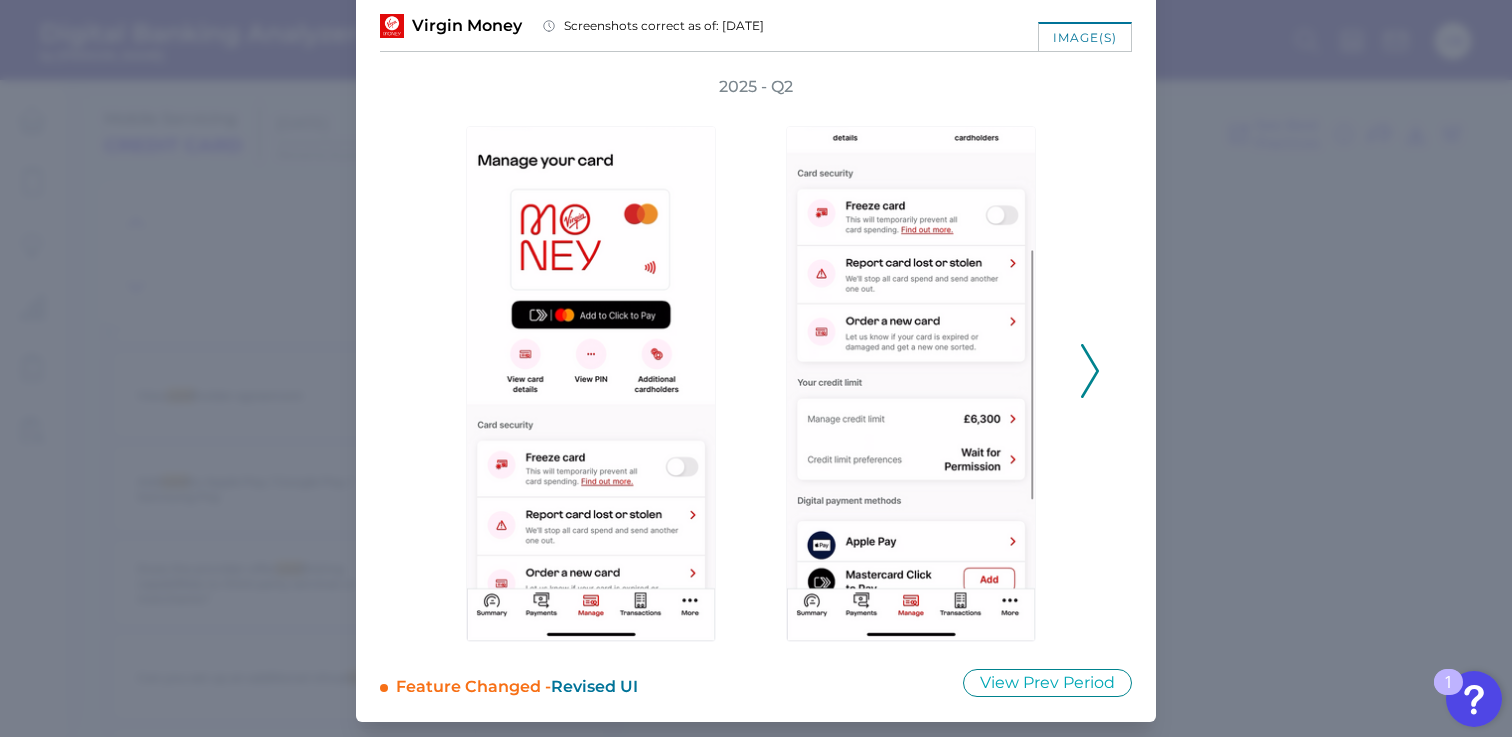 click 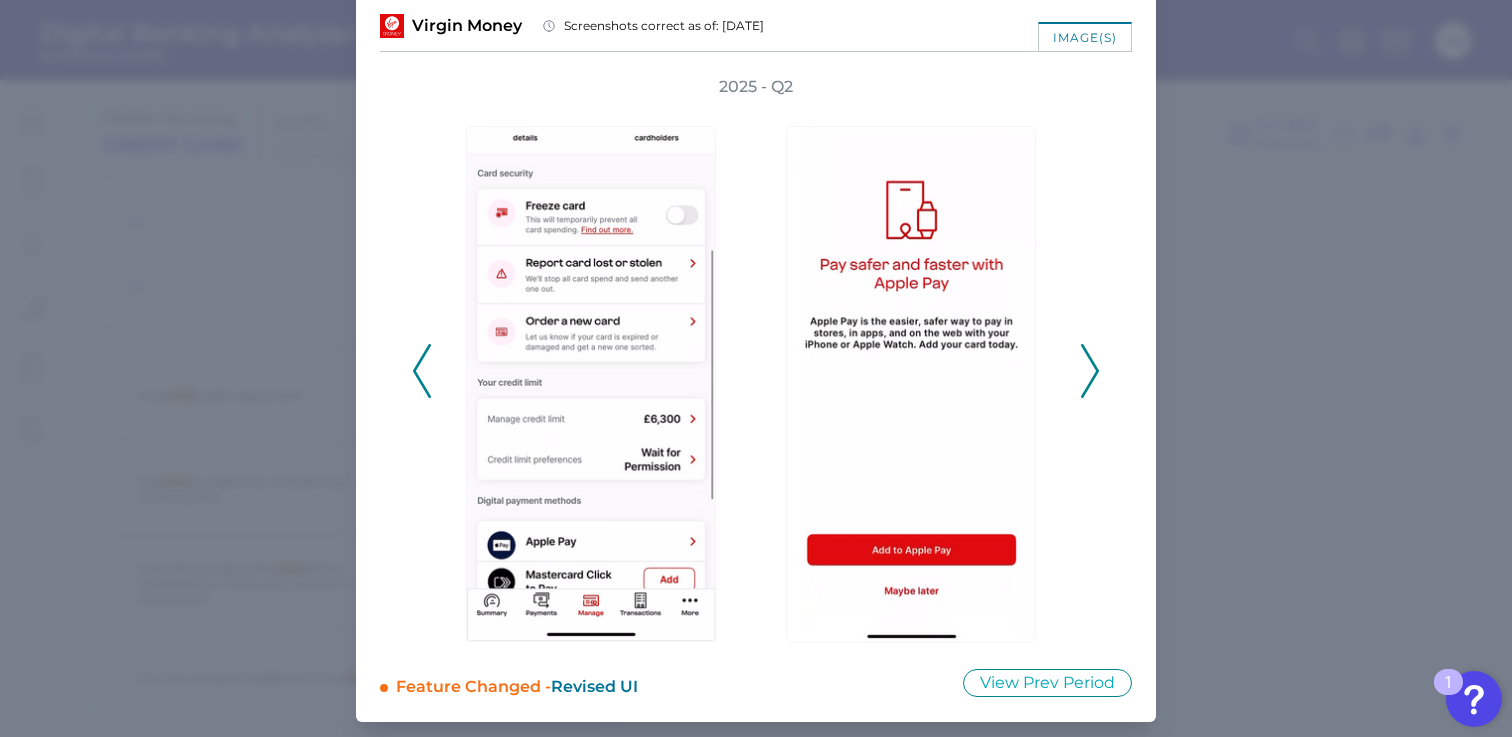click 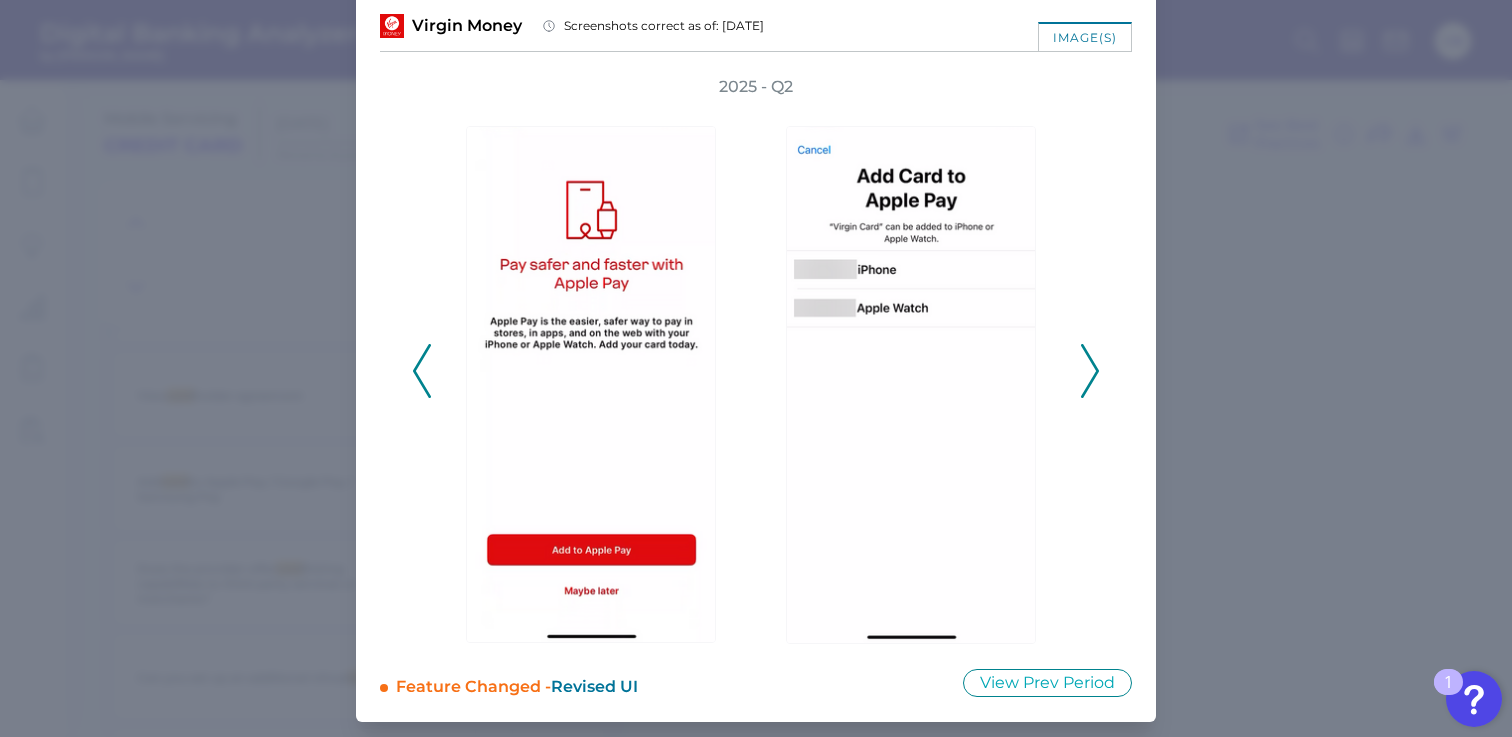 click 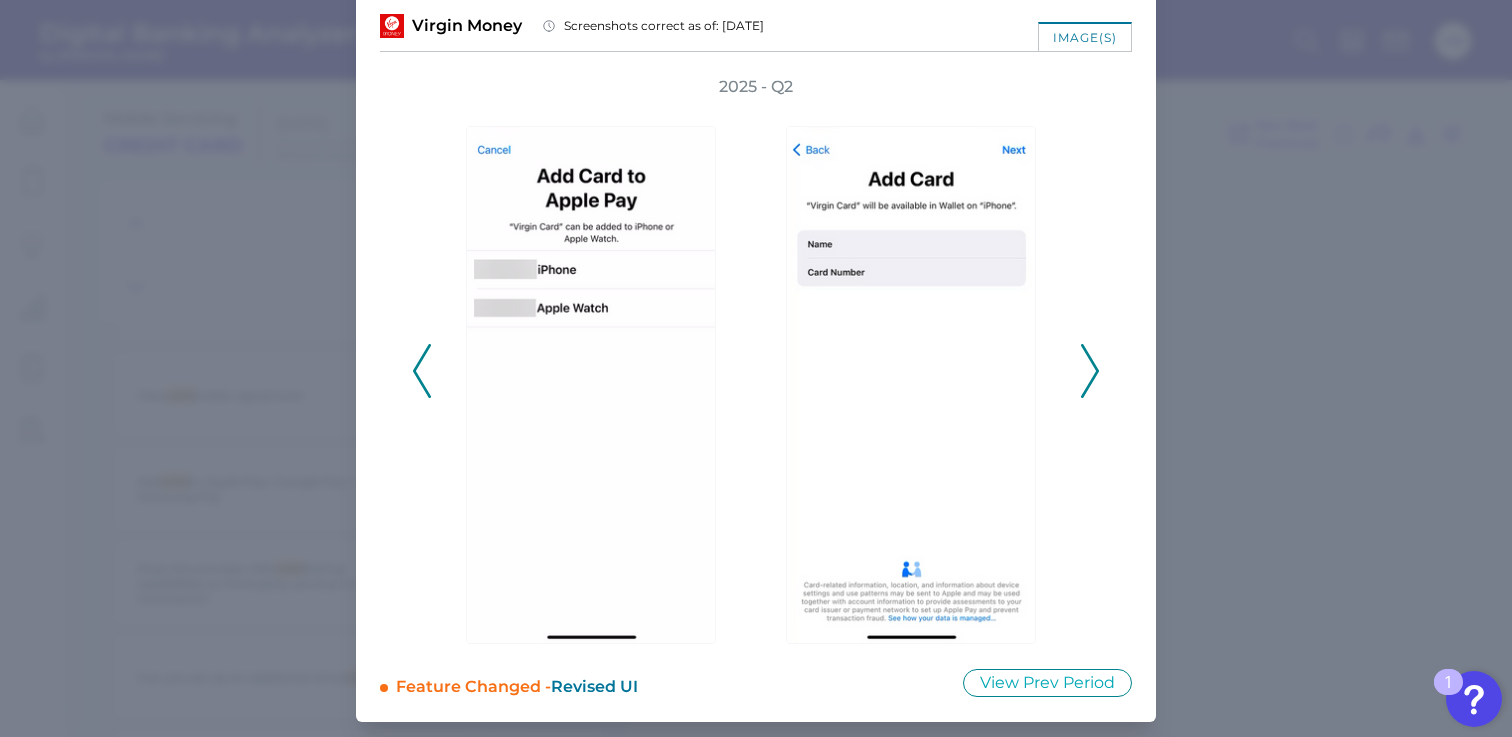 click 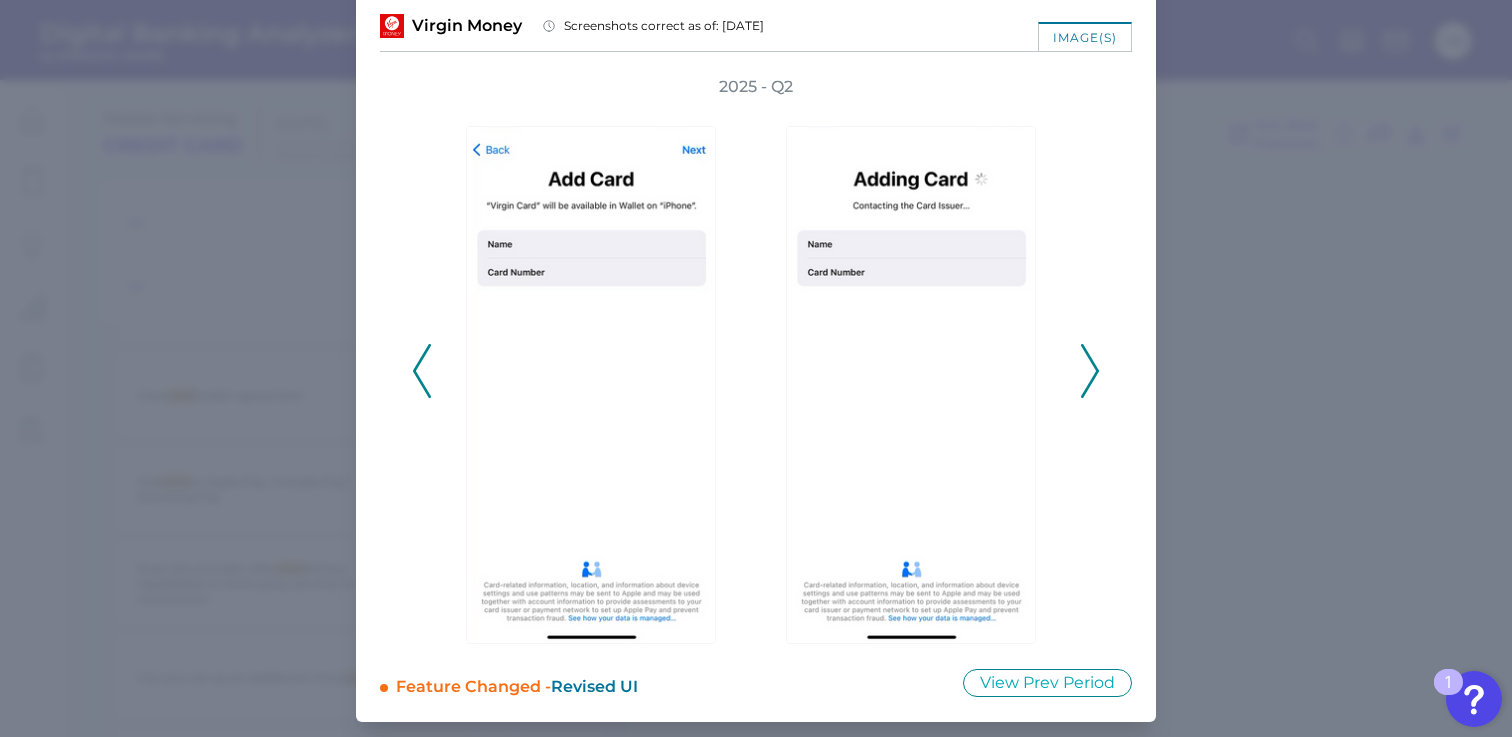 click 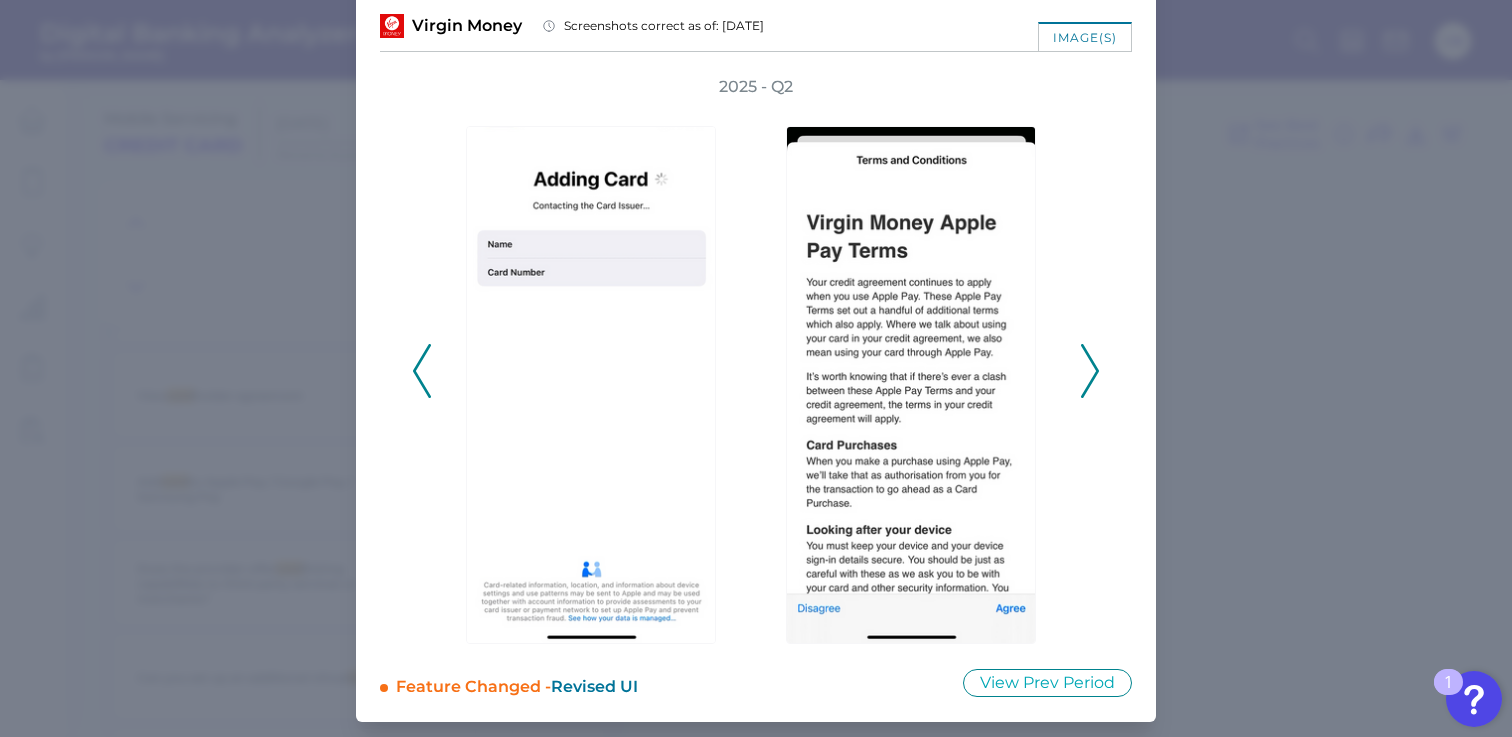 click 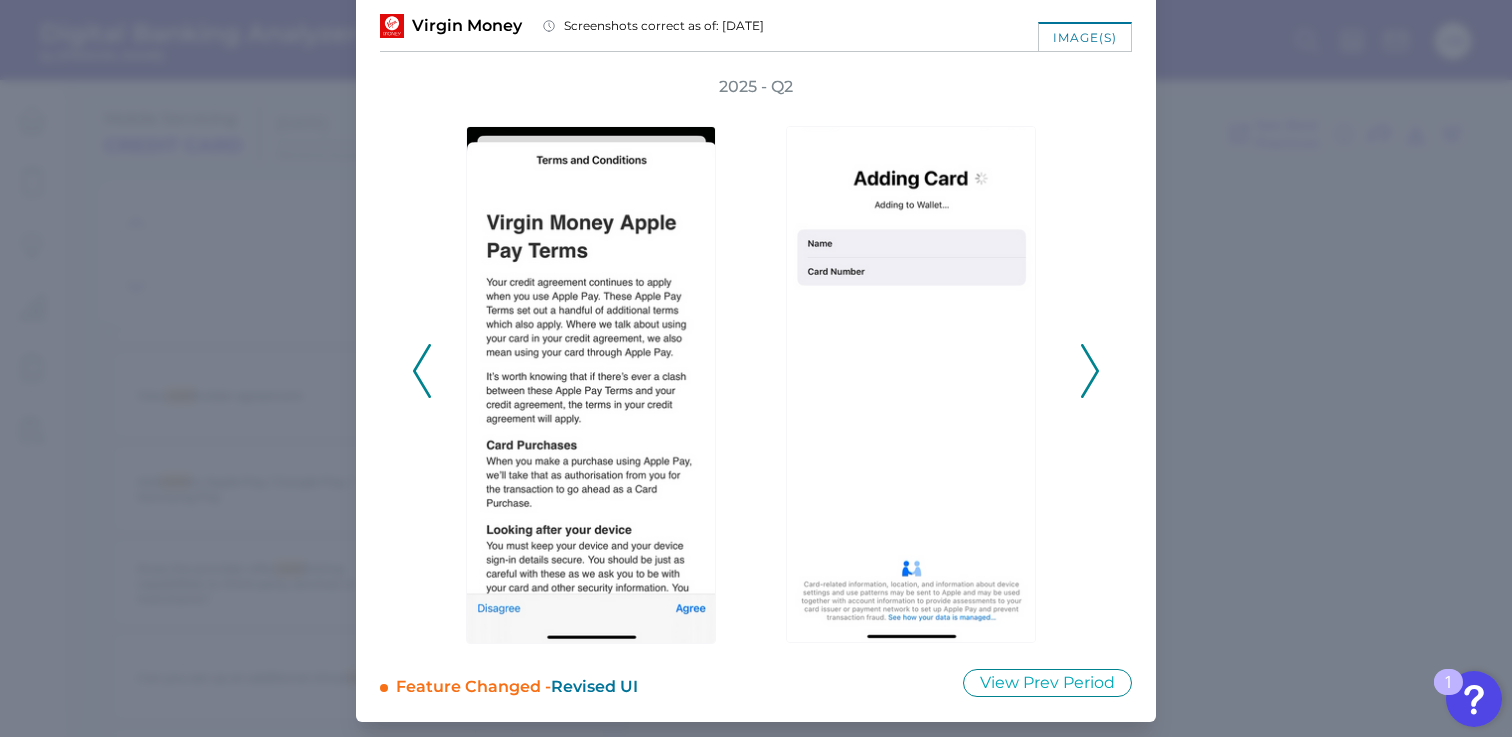 click 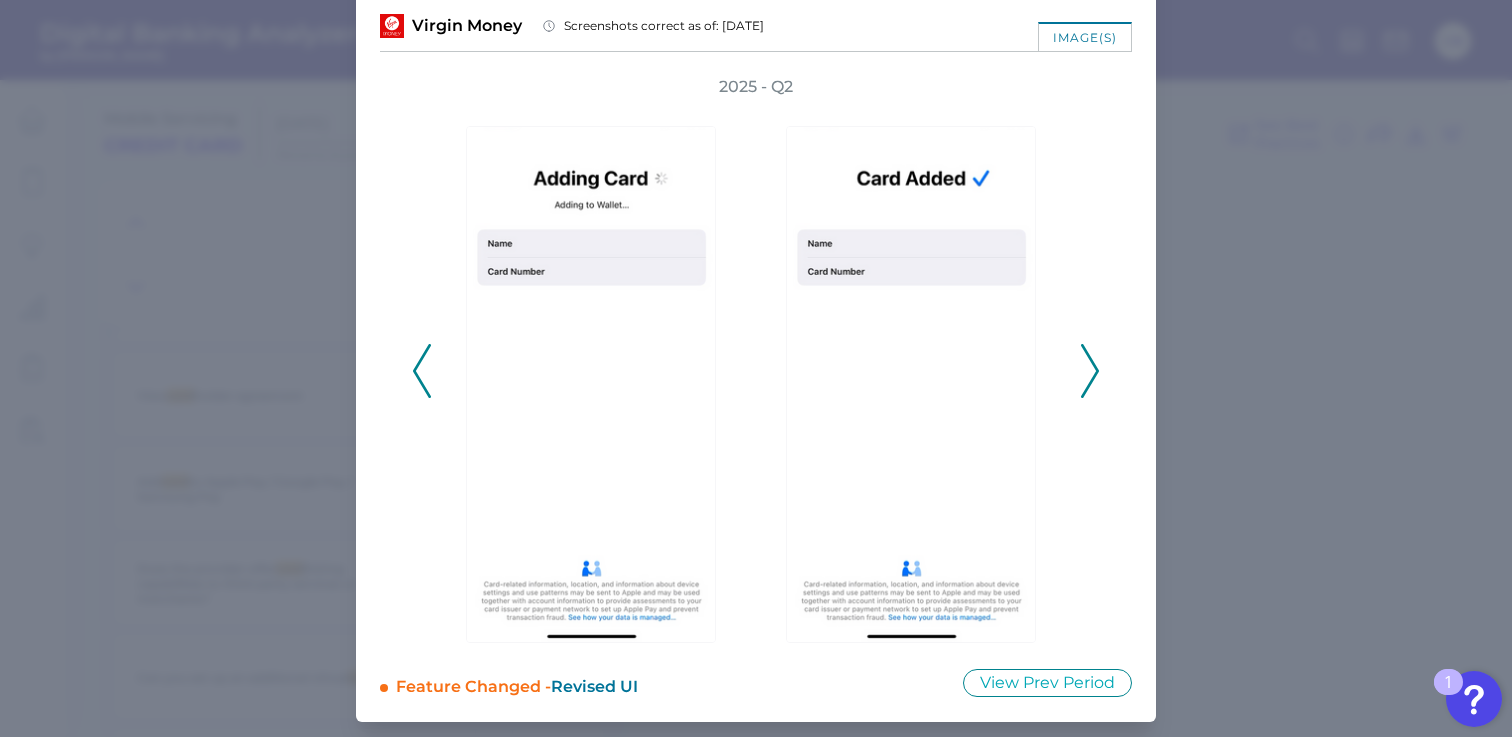 click 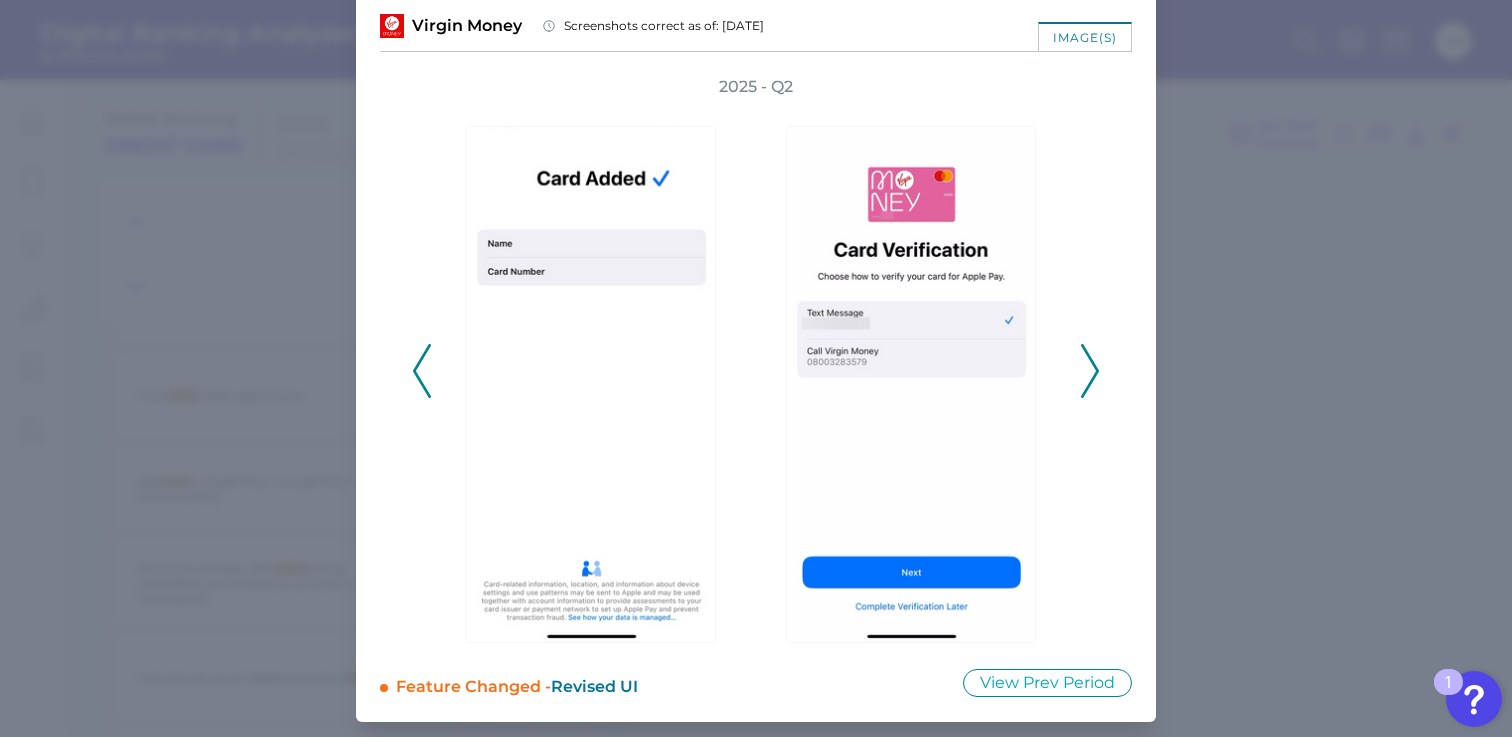 click on "2025 - Q2" at bounding box center [756, 360] 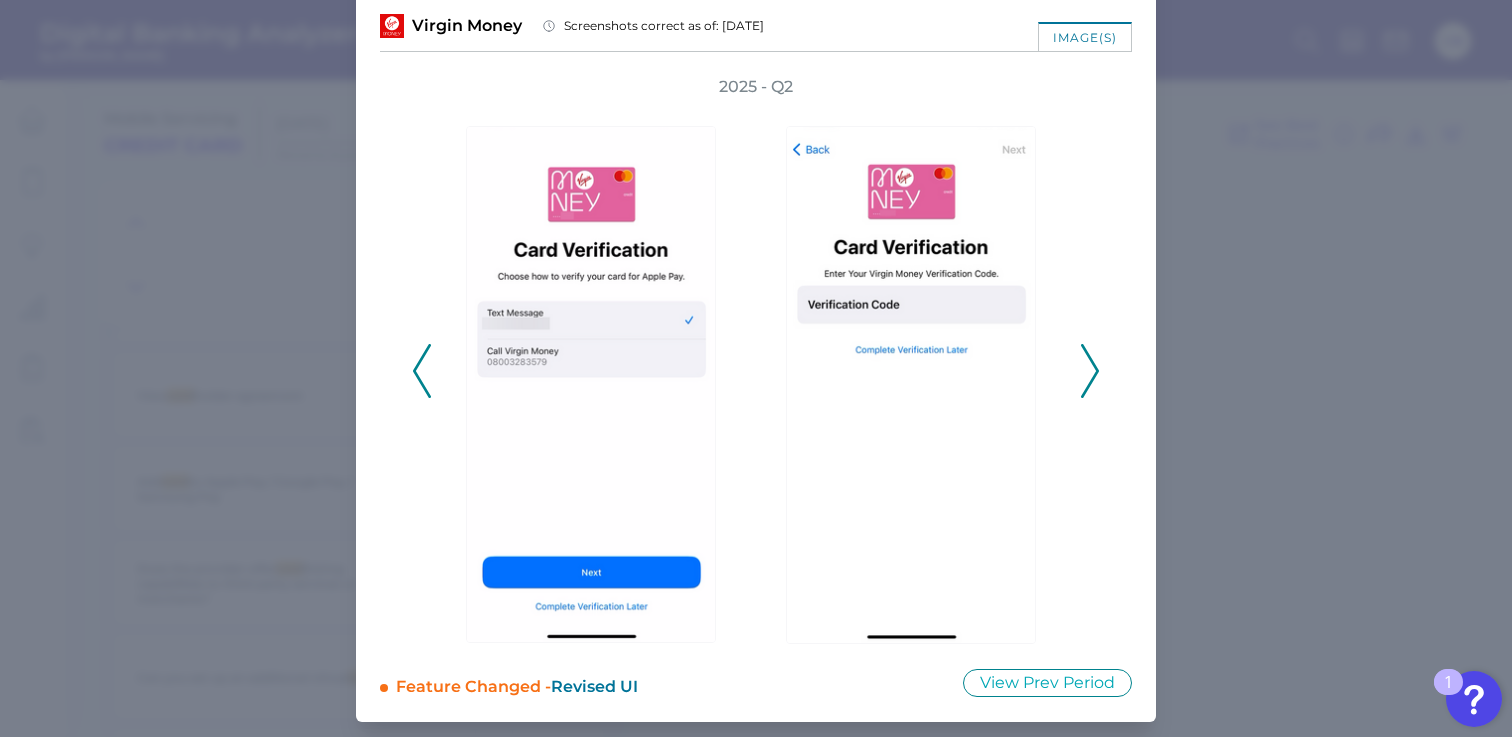 click 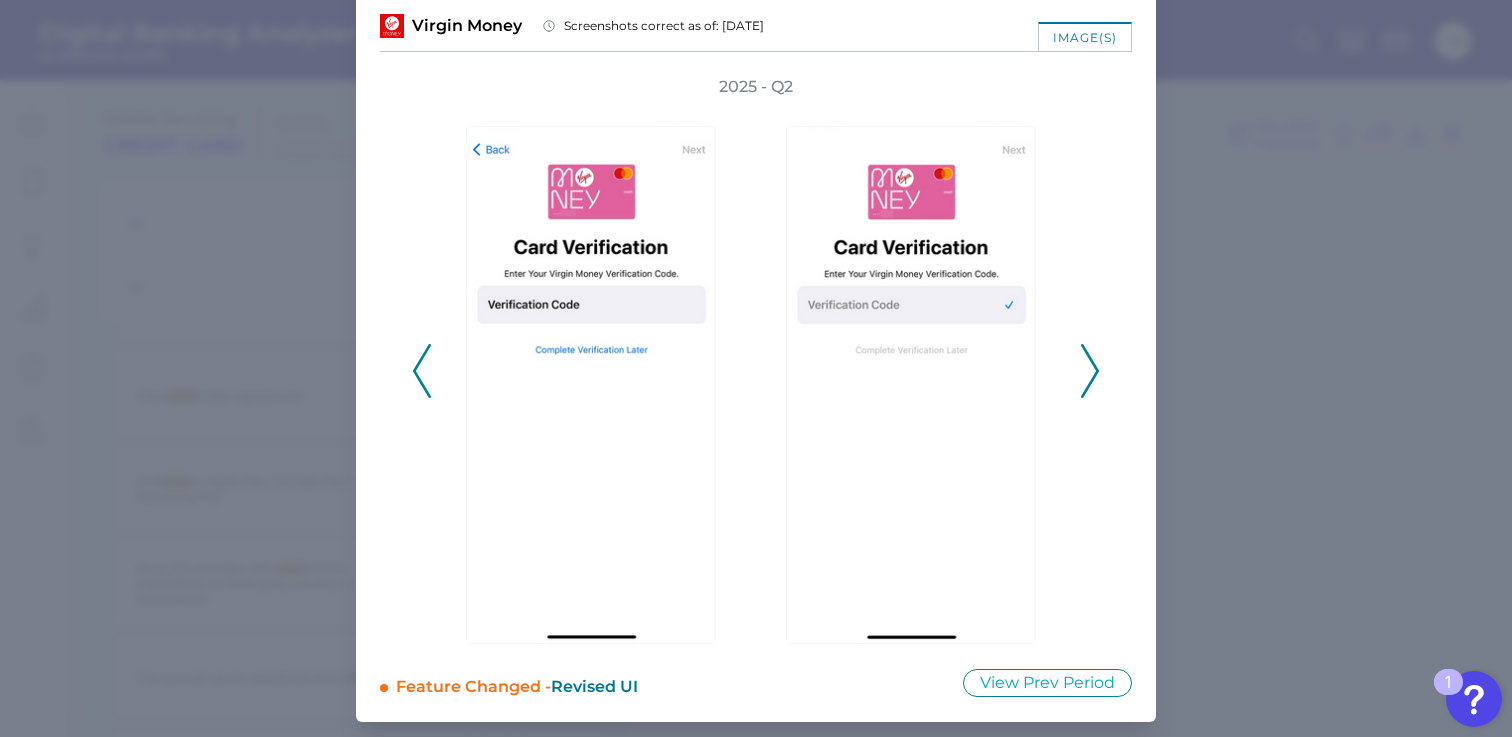 click at bounding box center (916, 371) 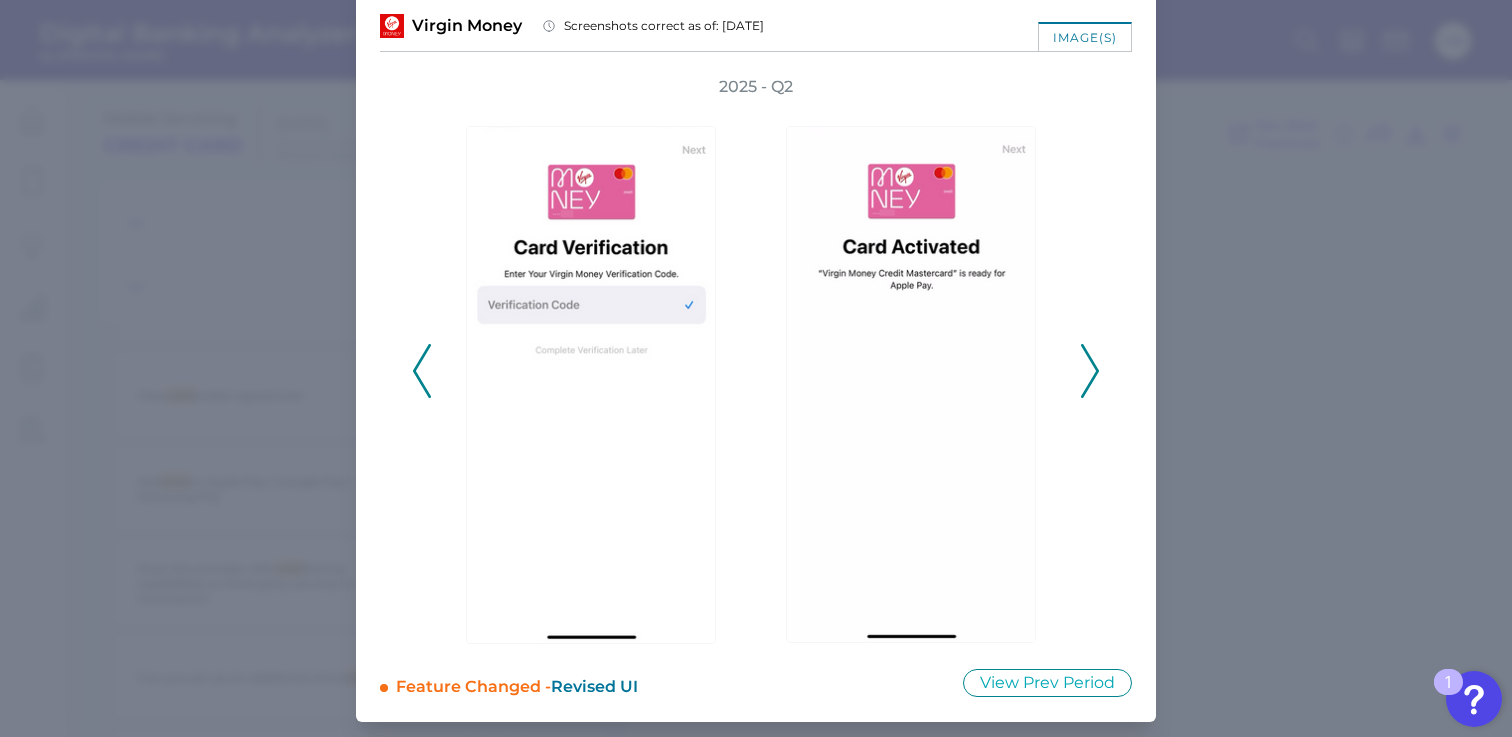 click 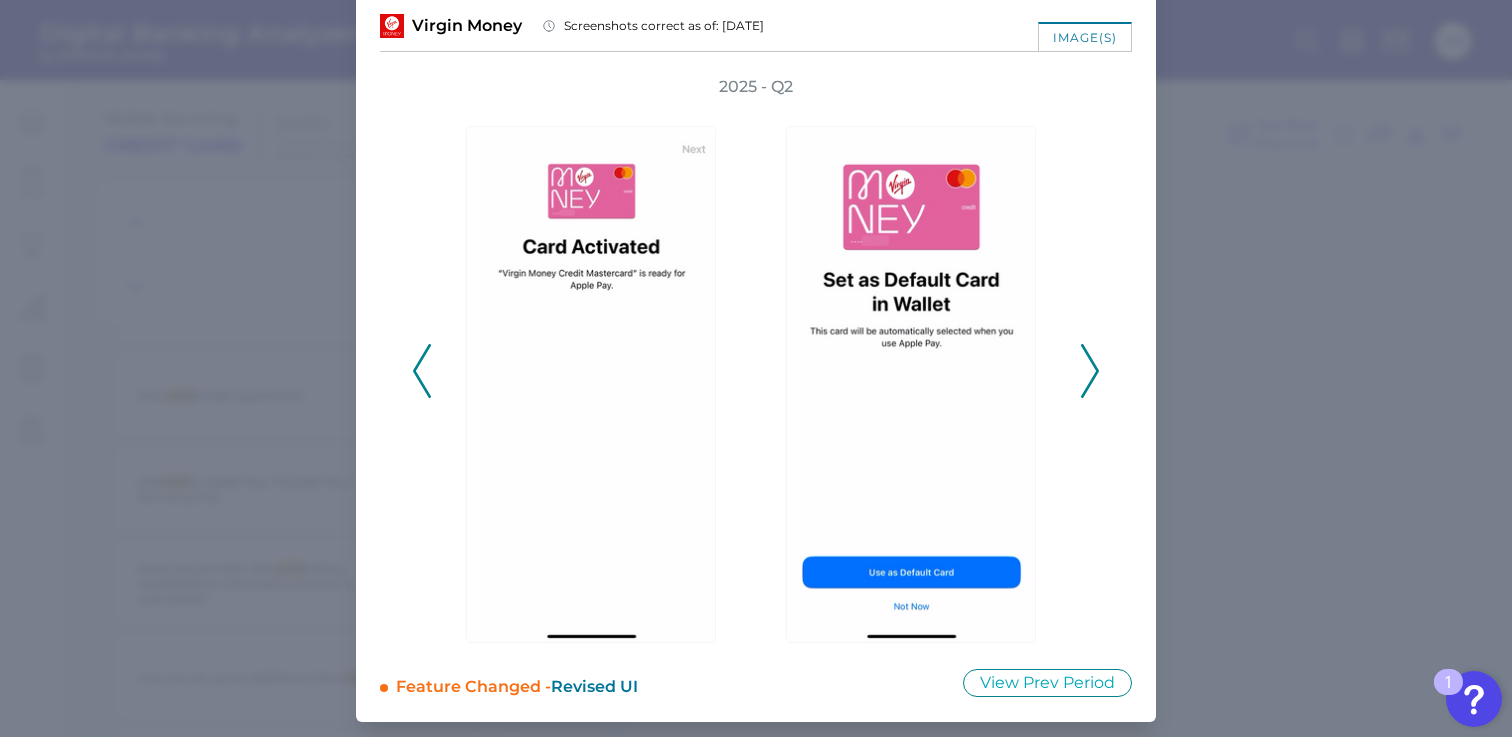 click 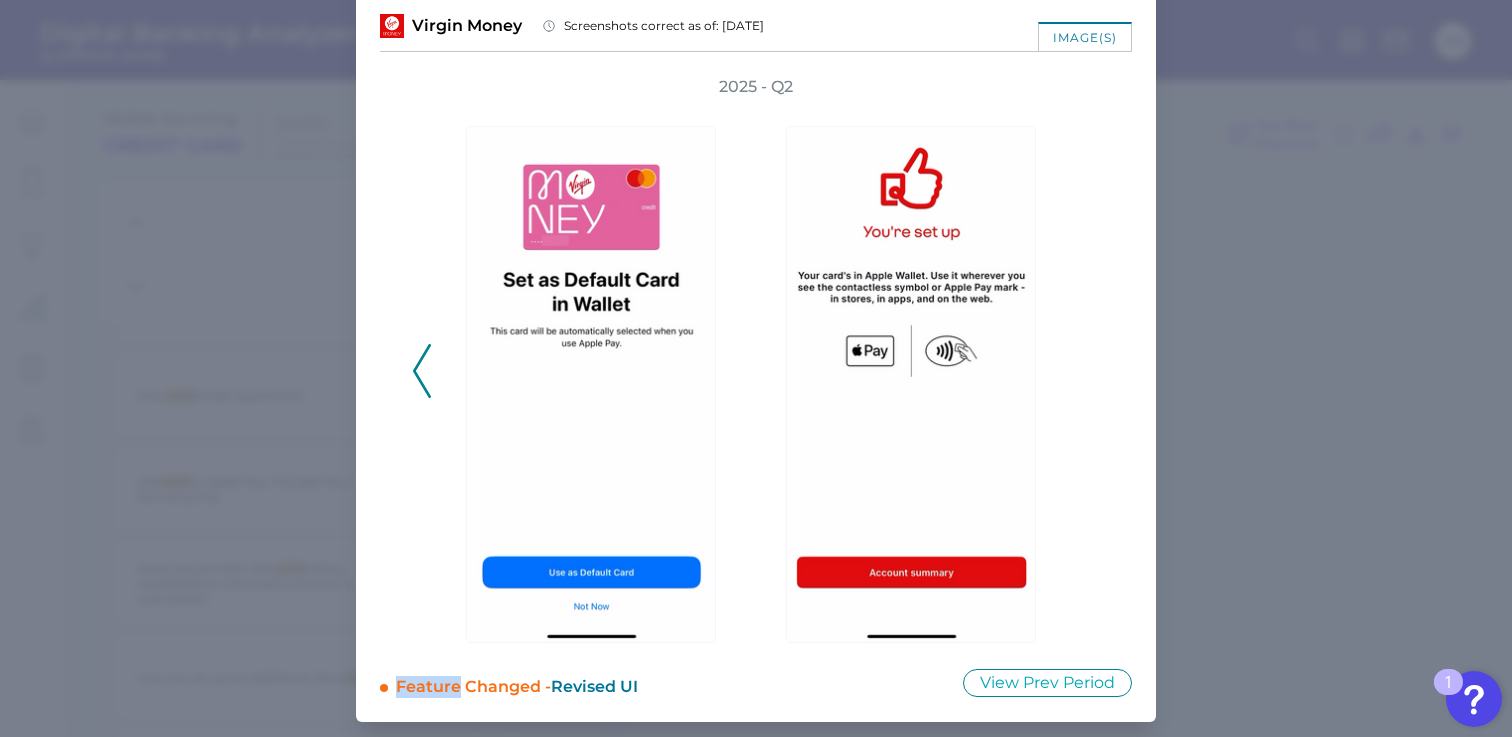 click on "2025 - Q2" at bounding box center (756, 360) 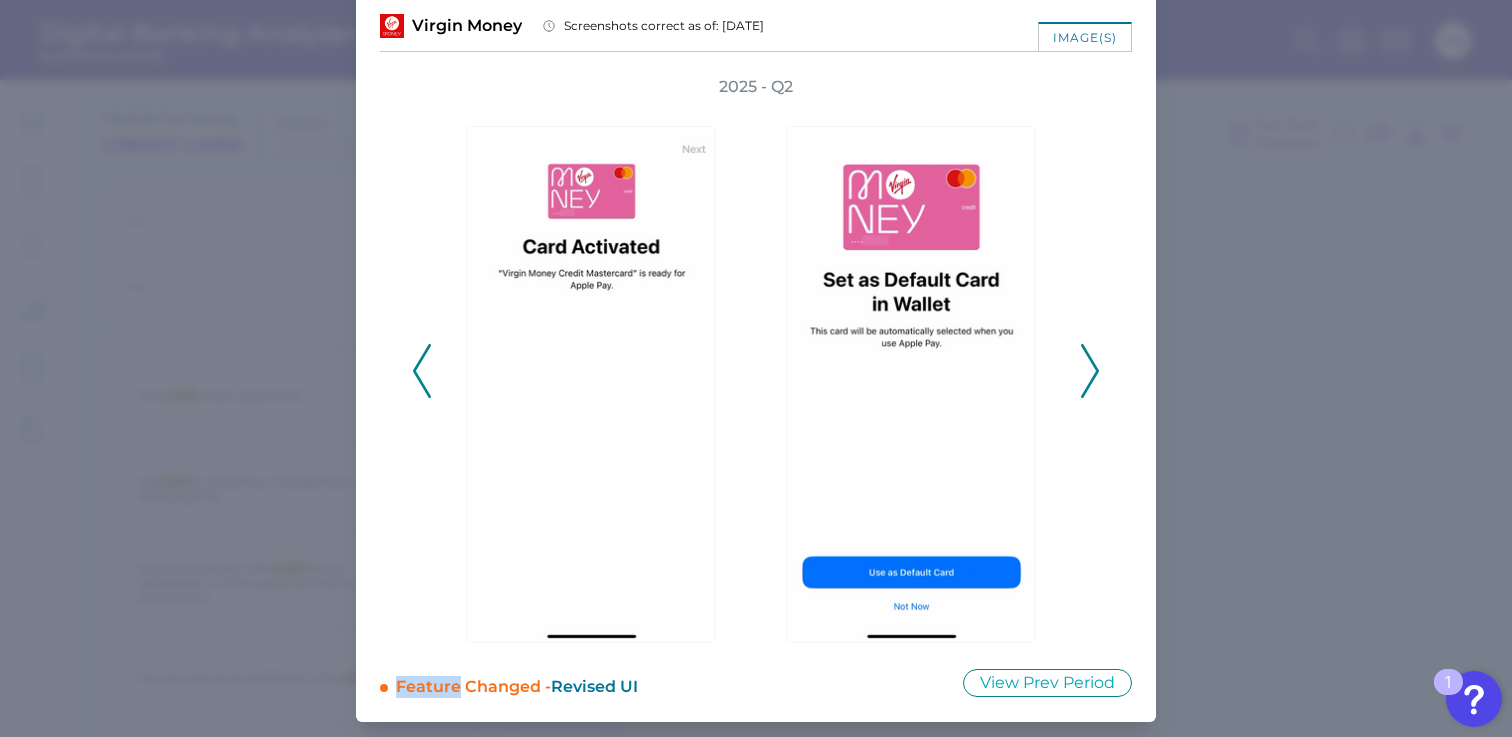click 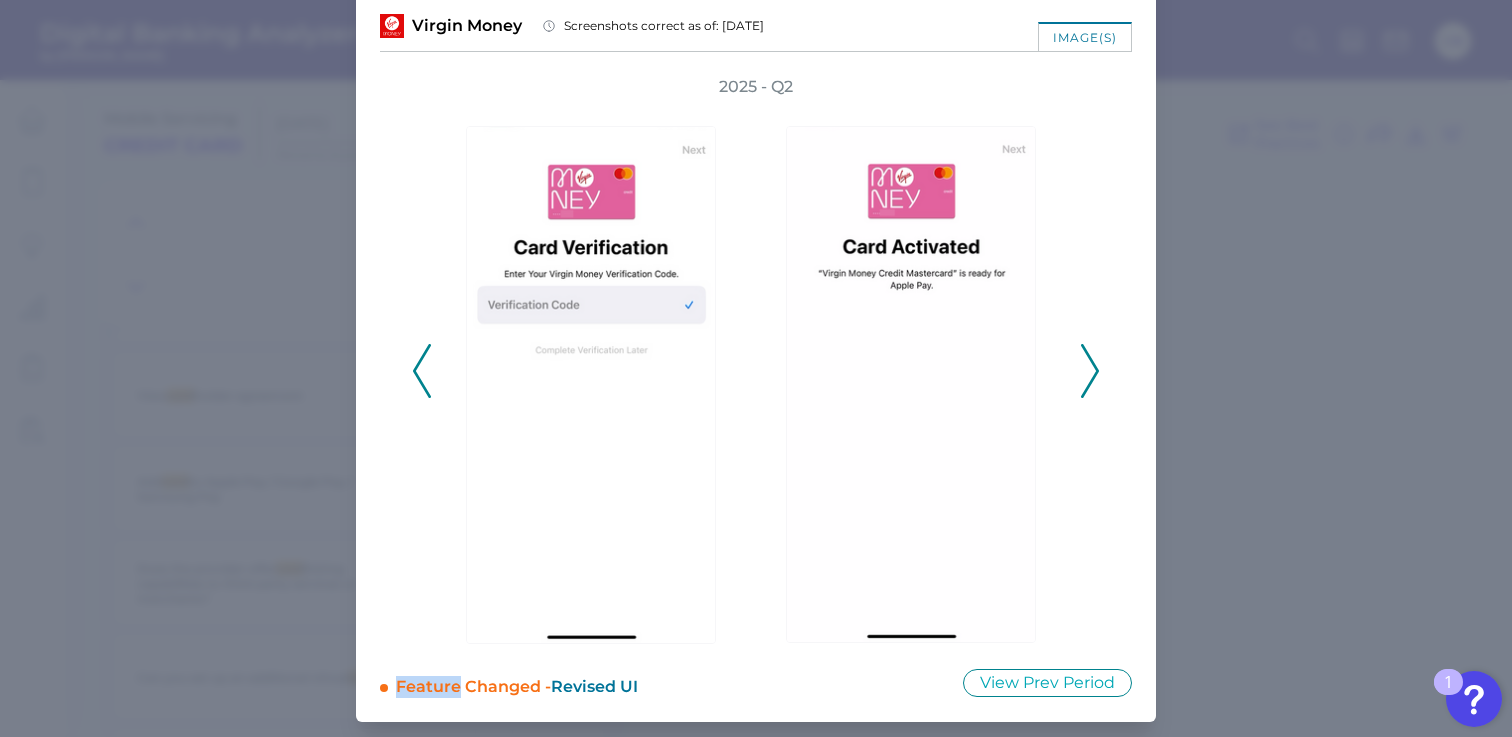 click 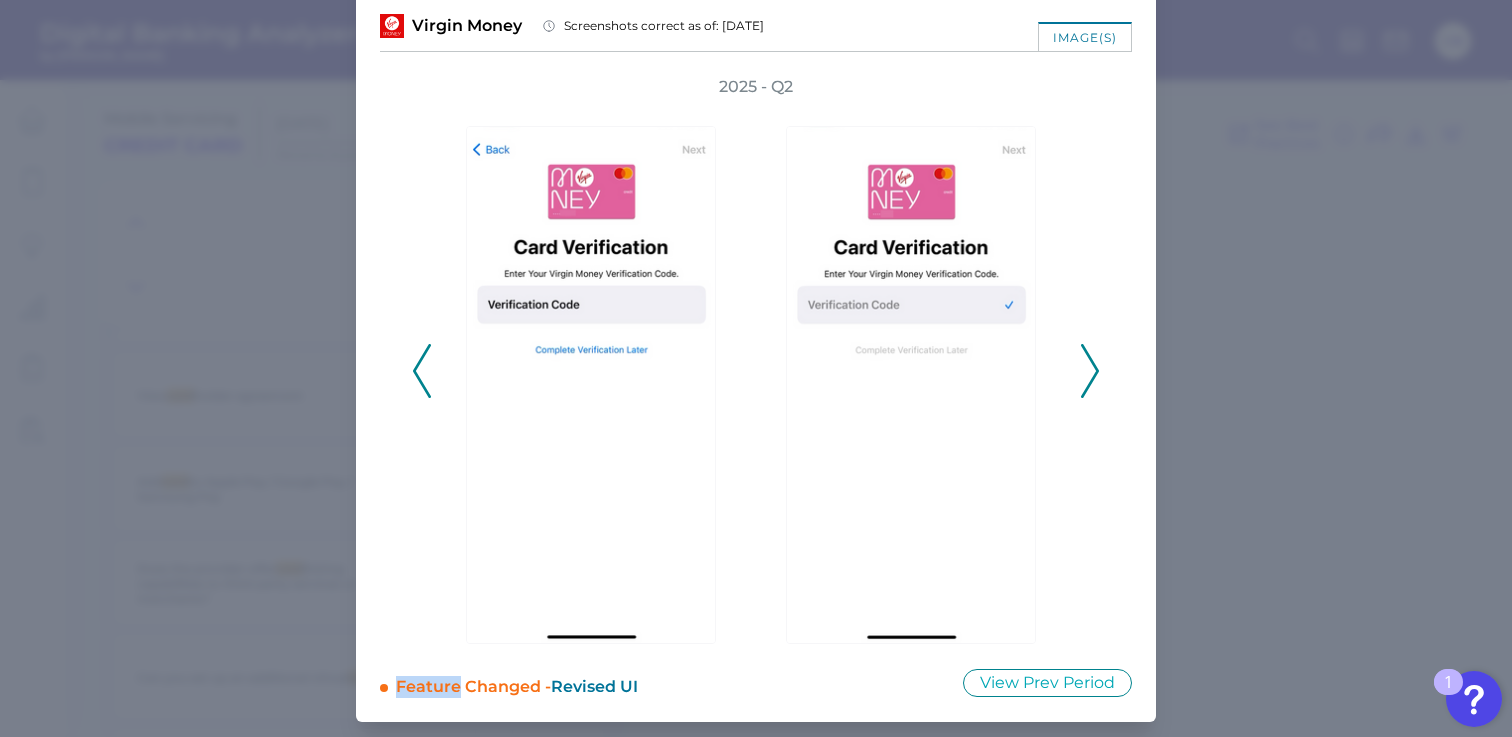 click 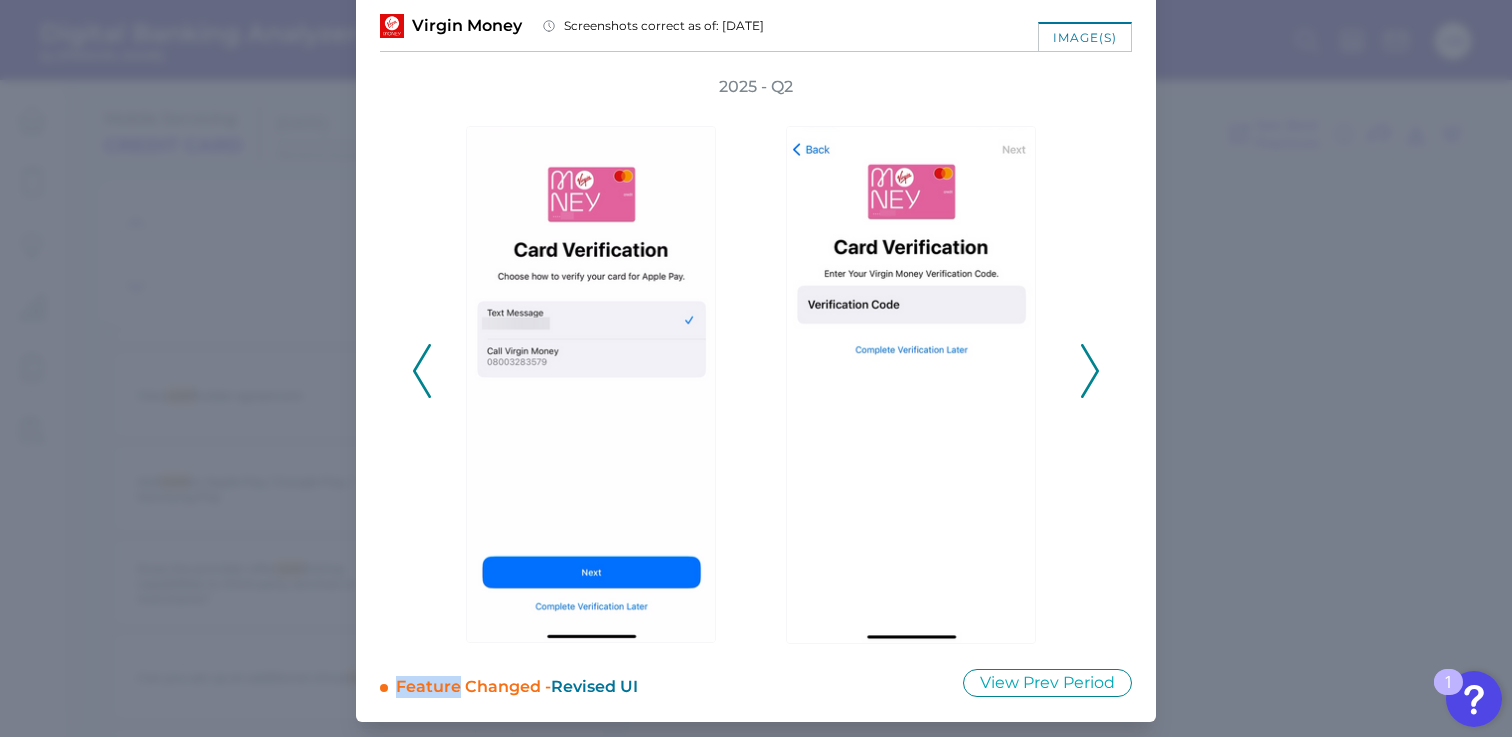 click 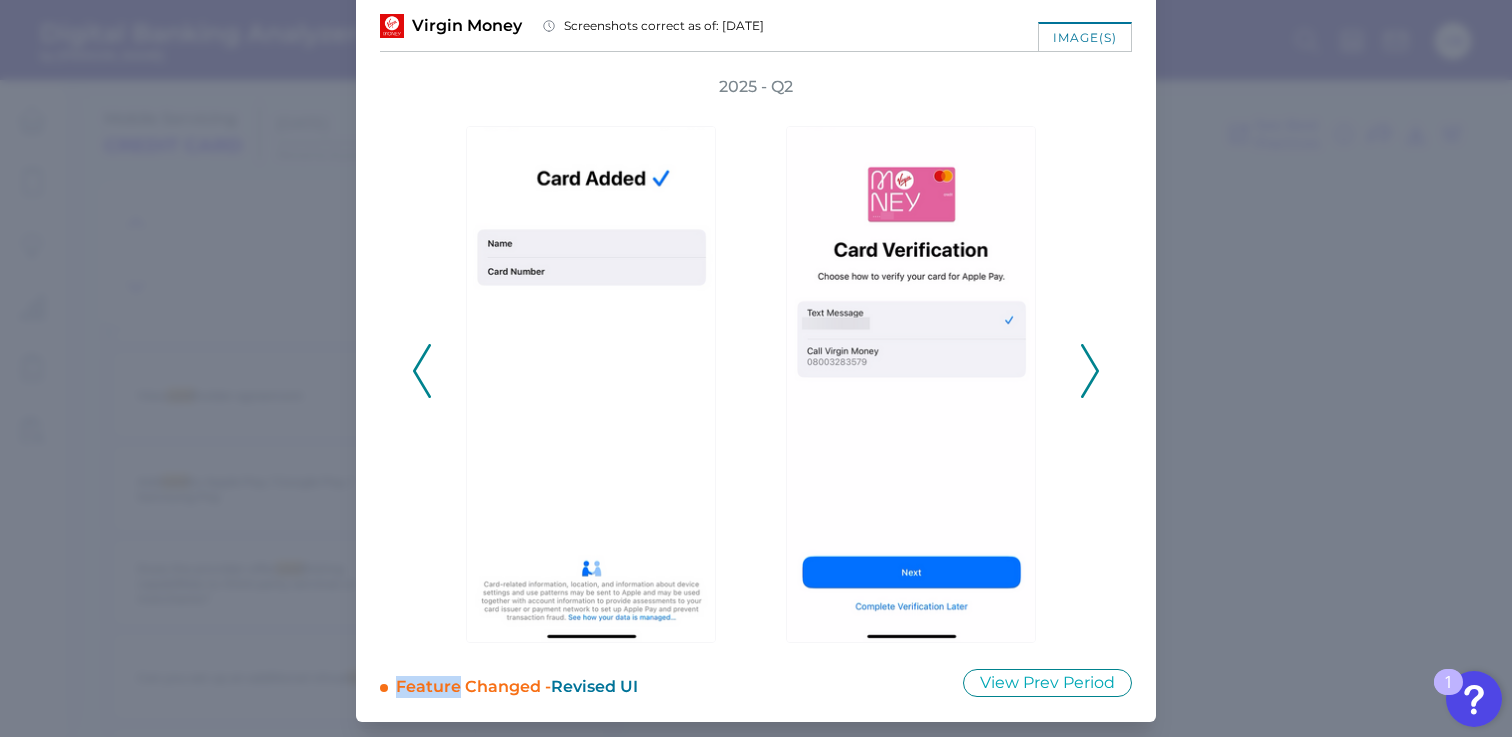 click 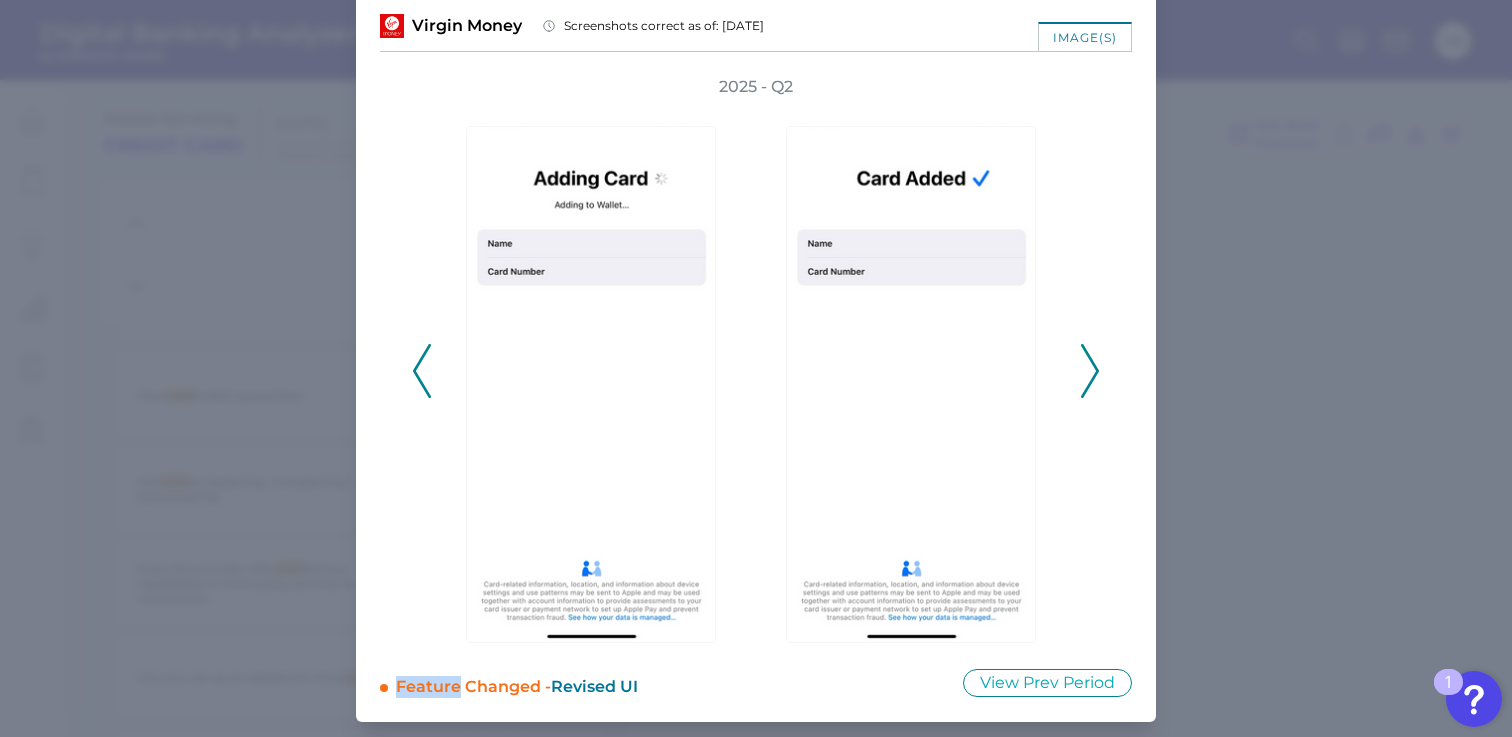 click 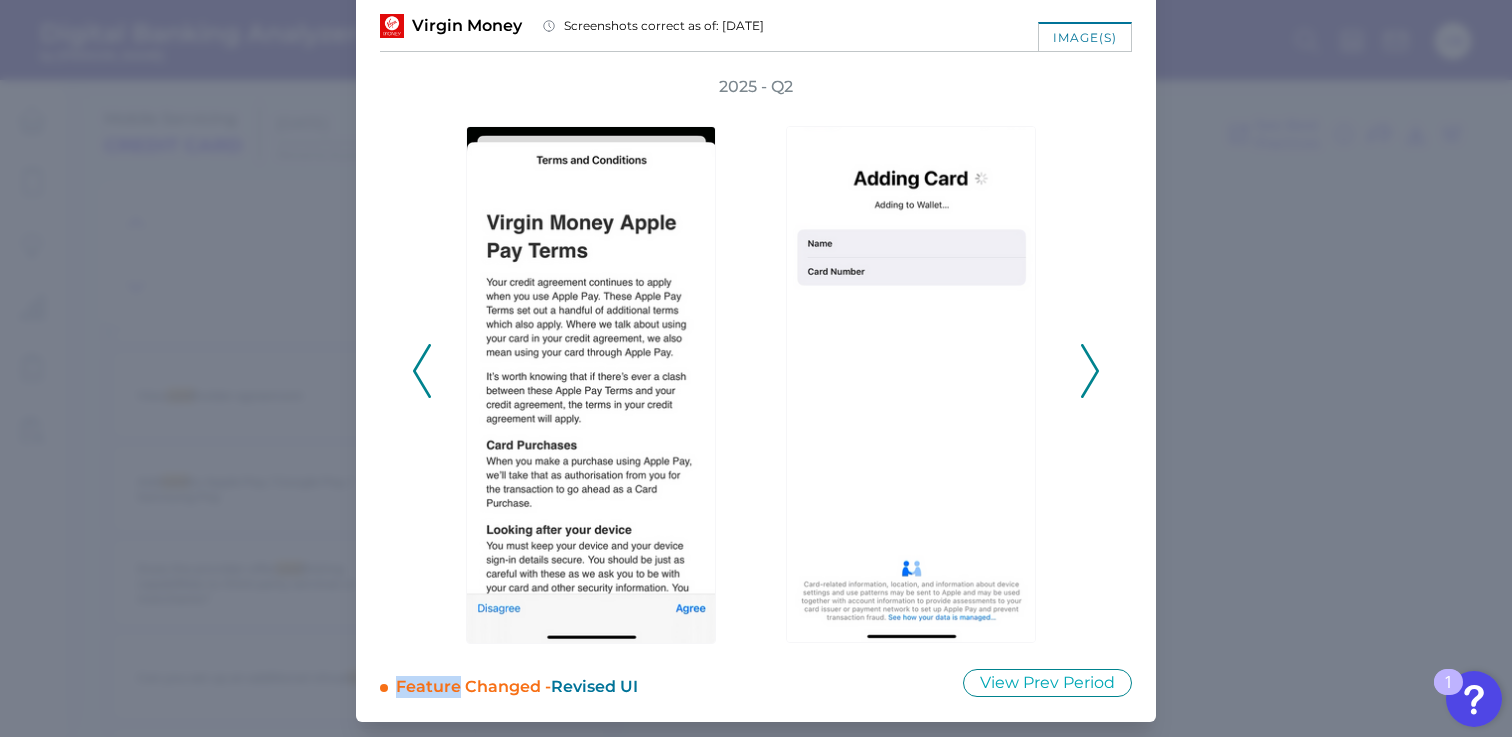 click 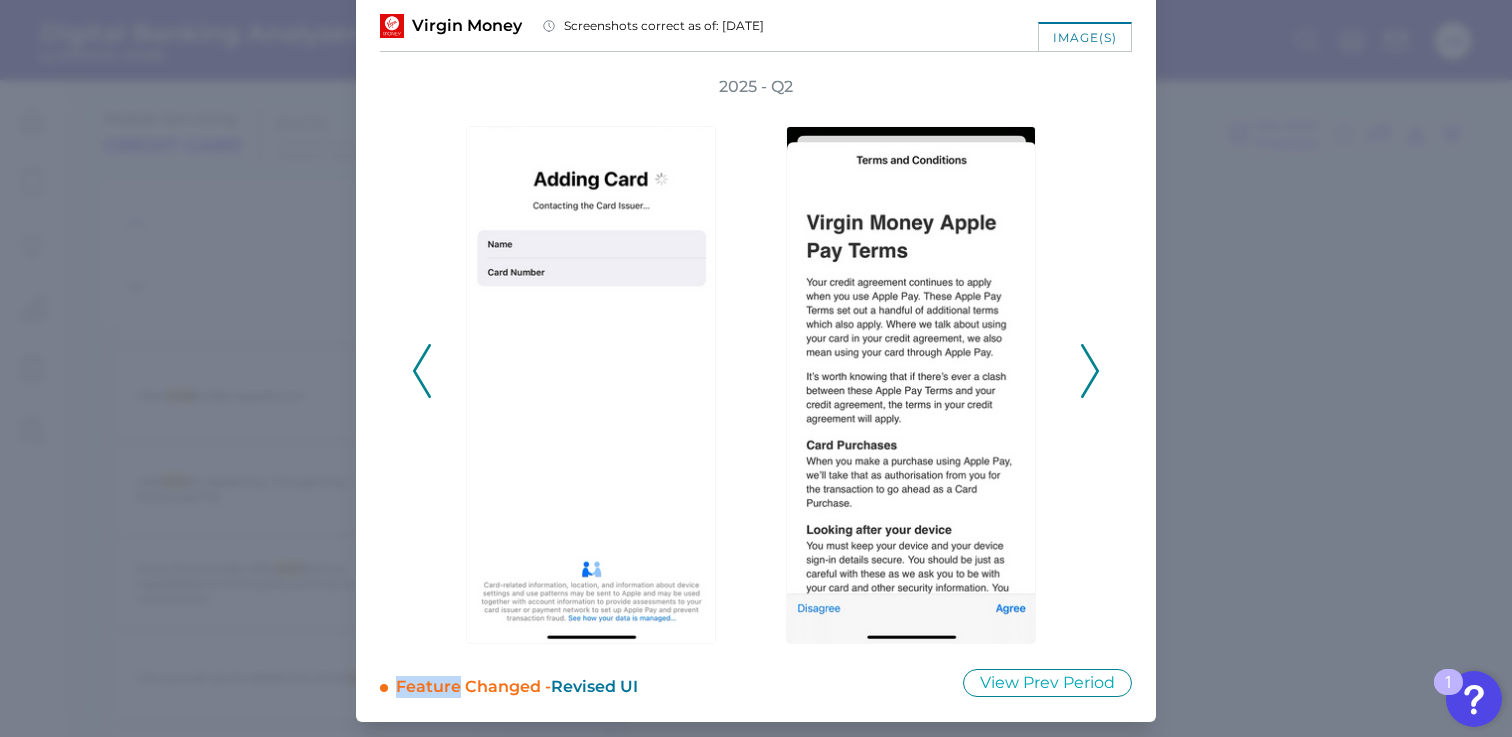 click 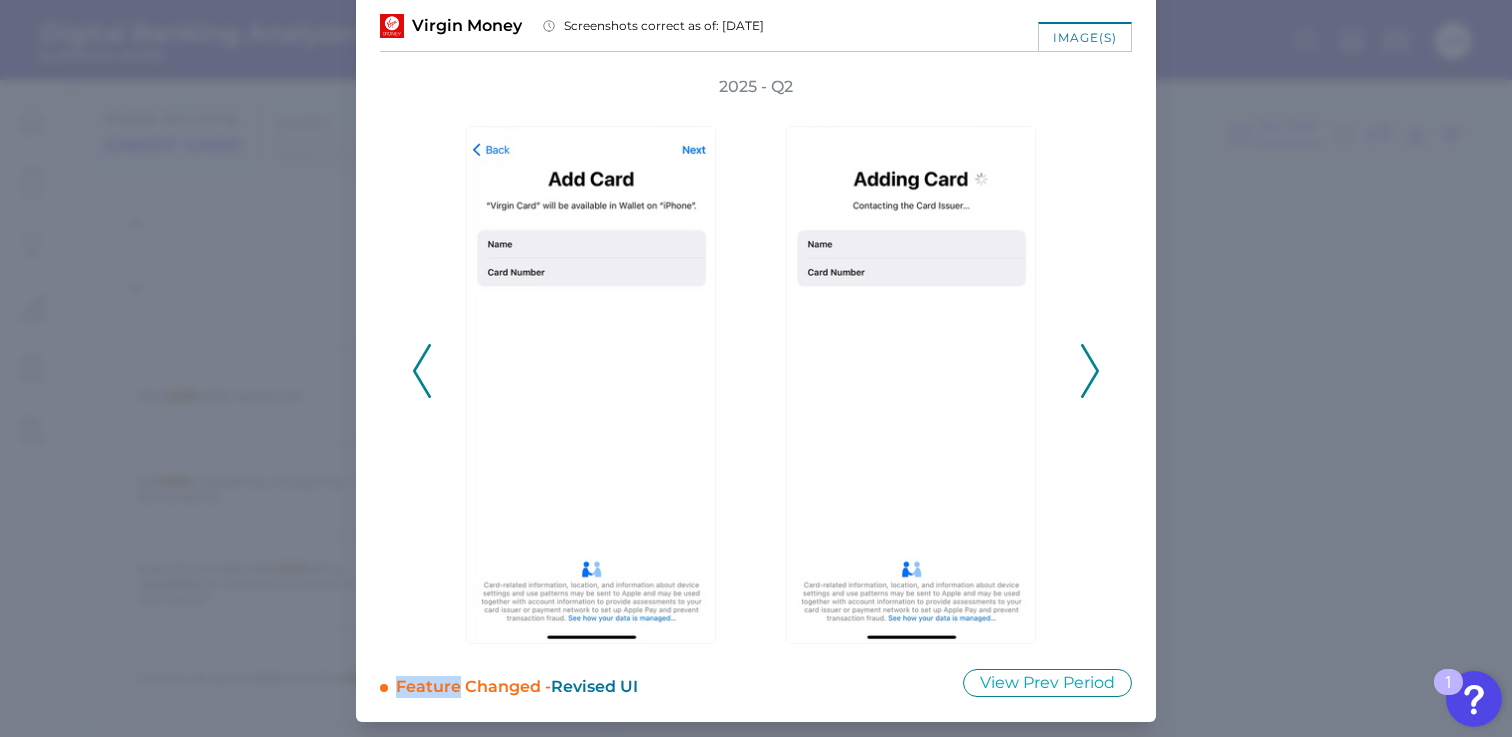 click 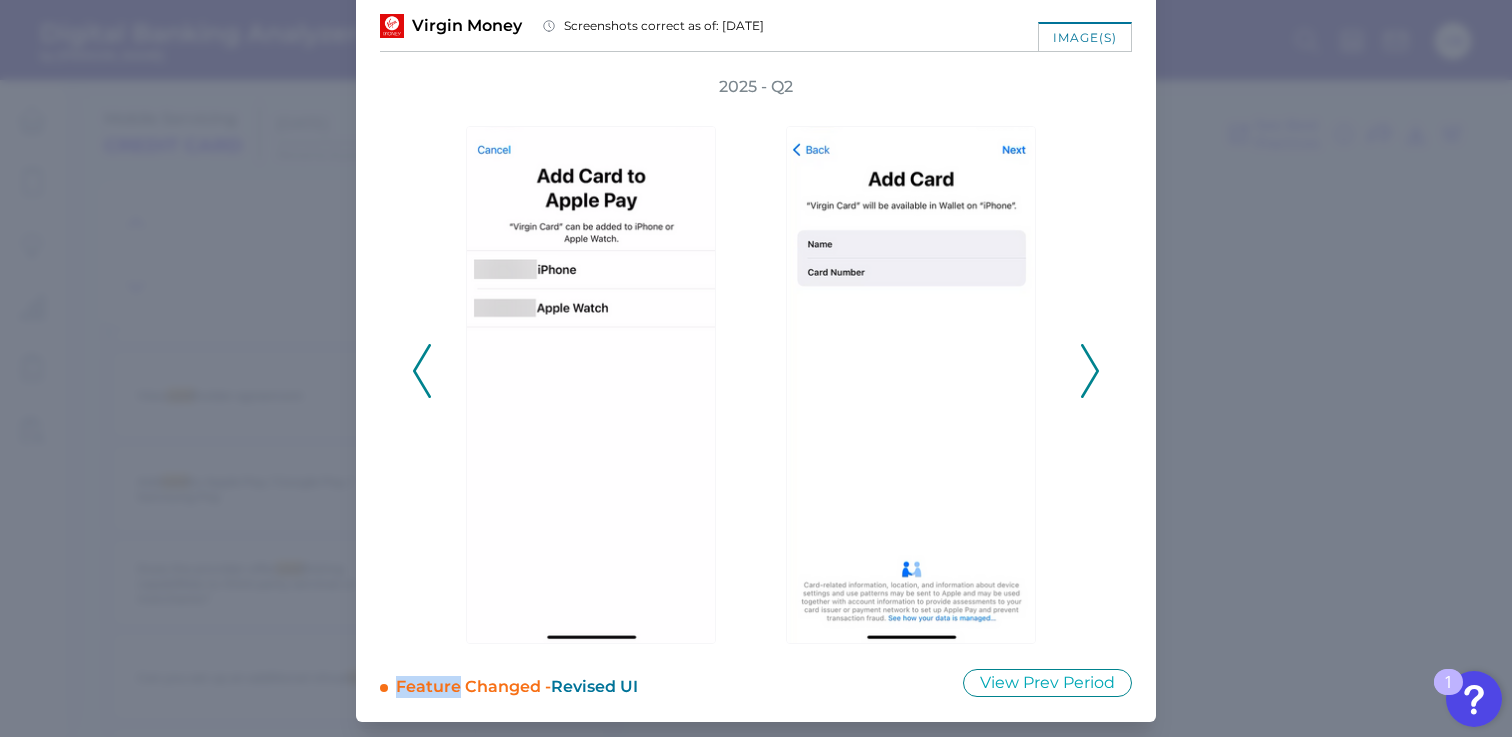 click 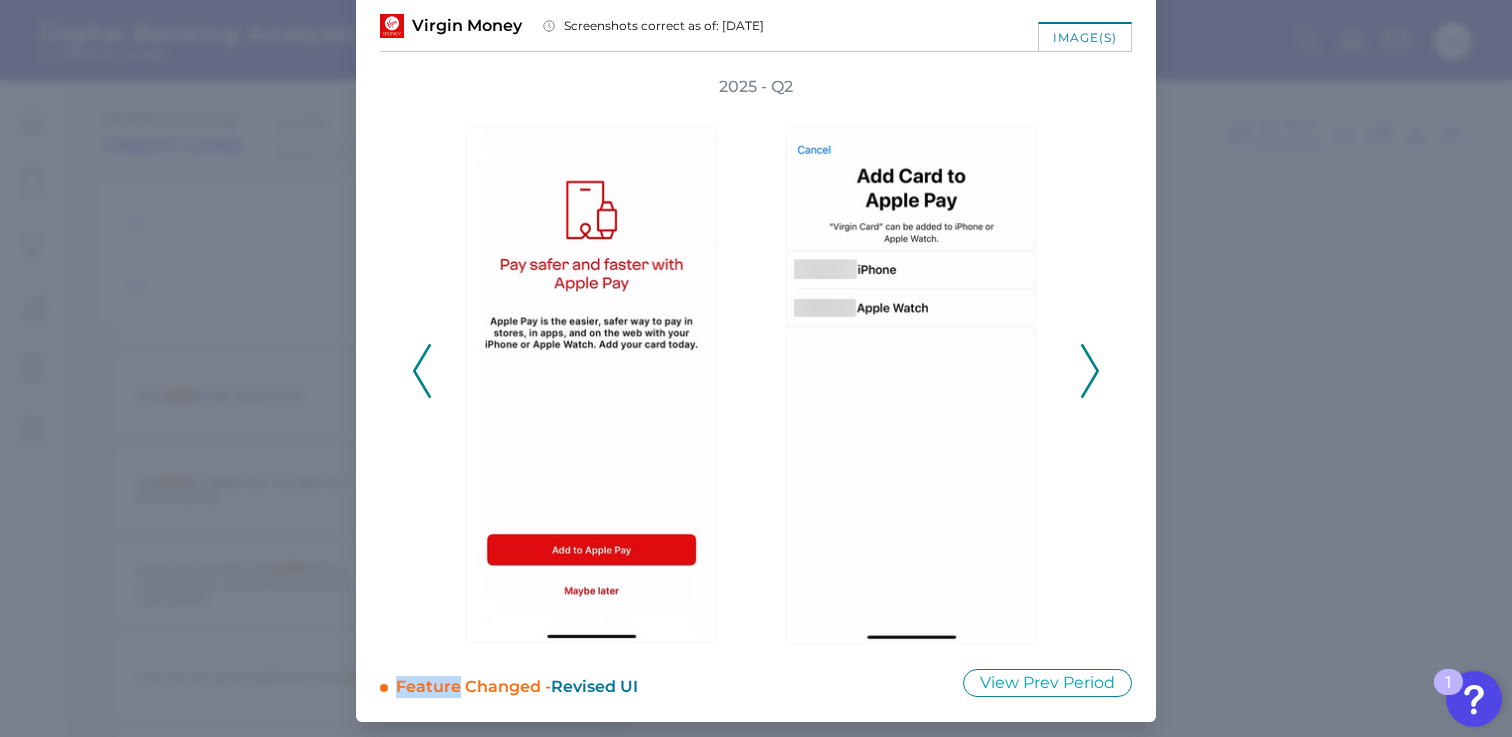 click 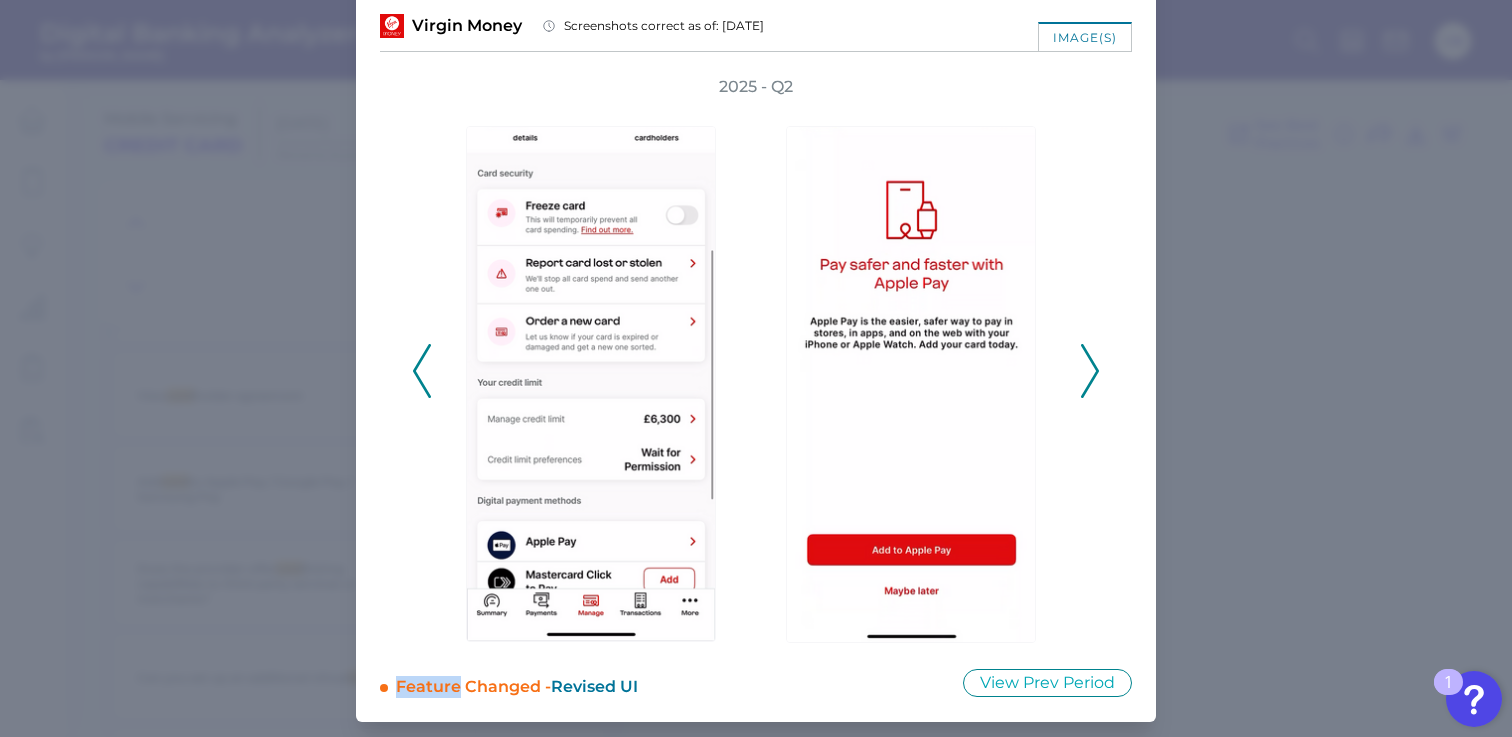 click 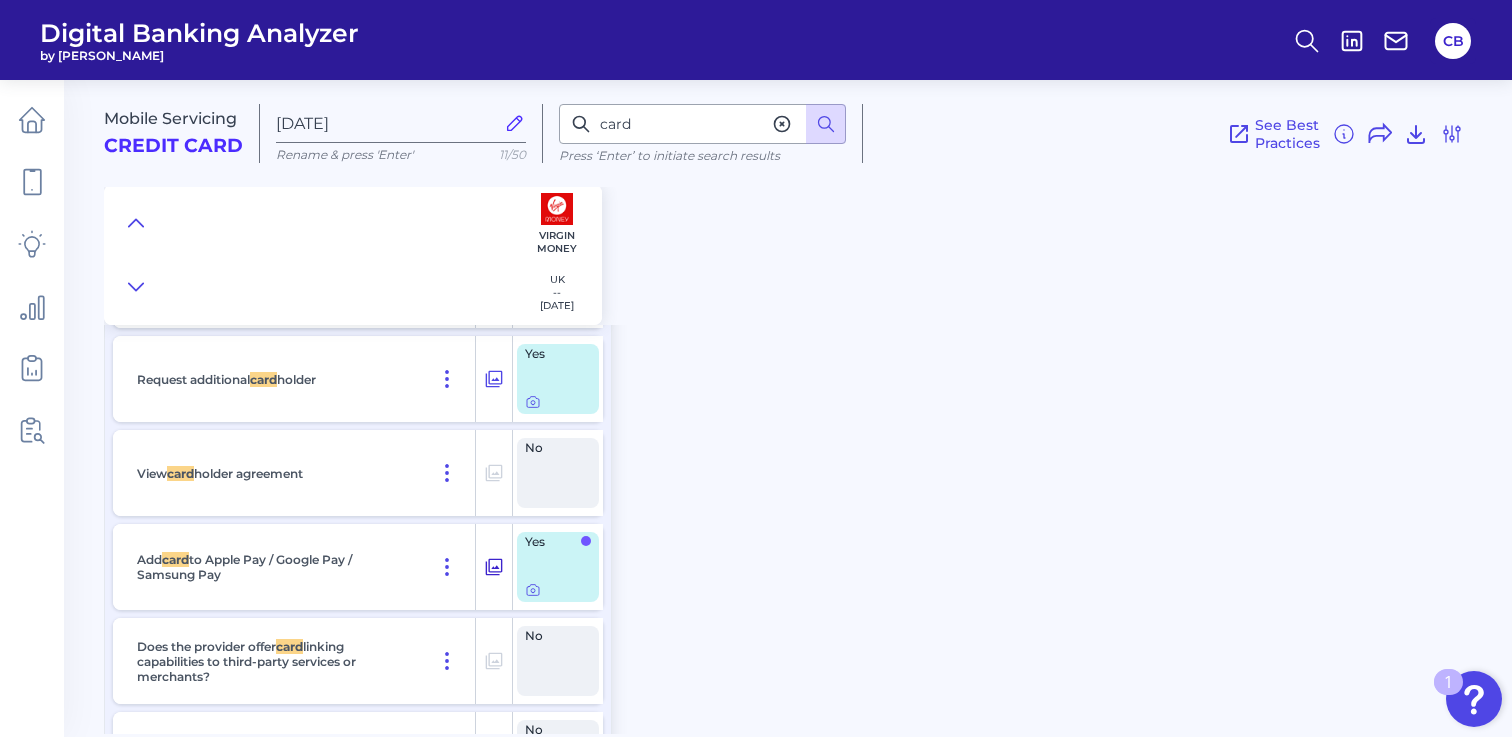 scroll, scrollTop: 12190, scrollLeft: 0, axis: vertical 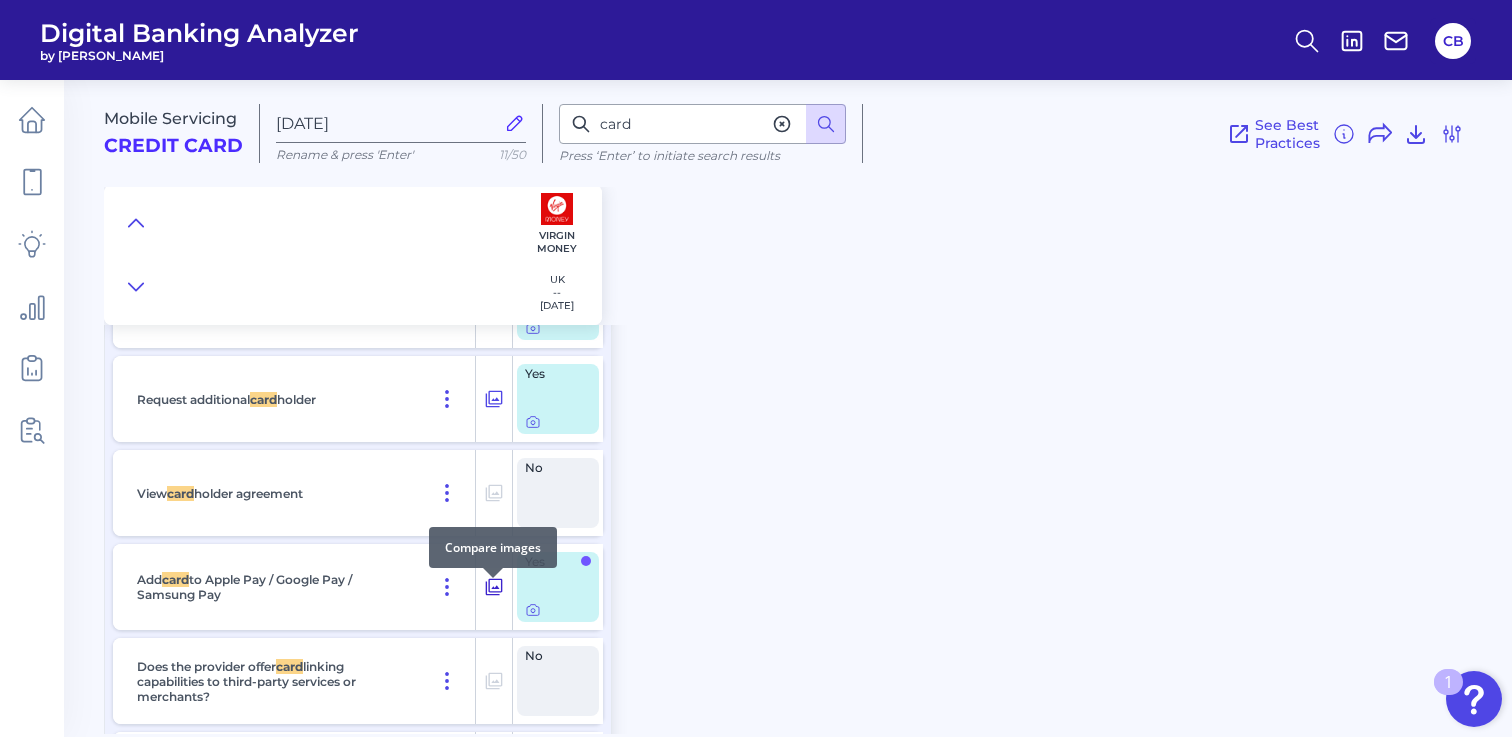 click 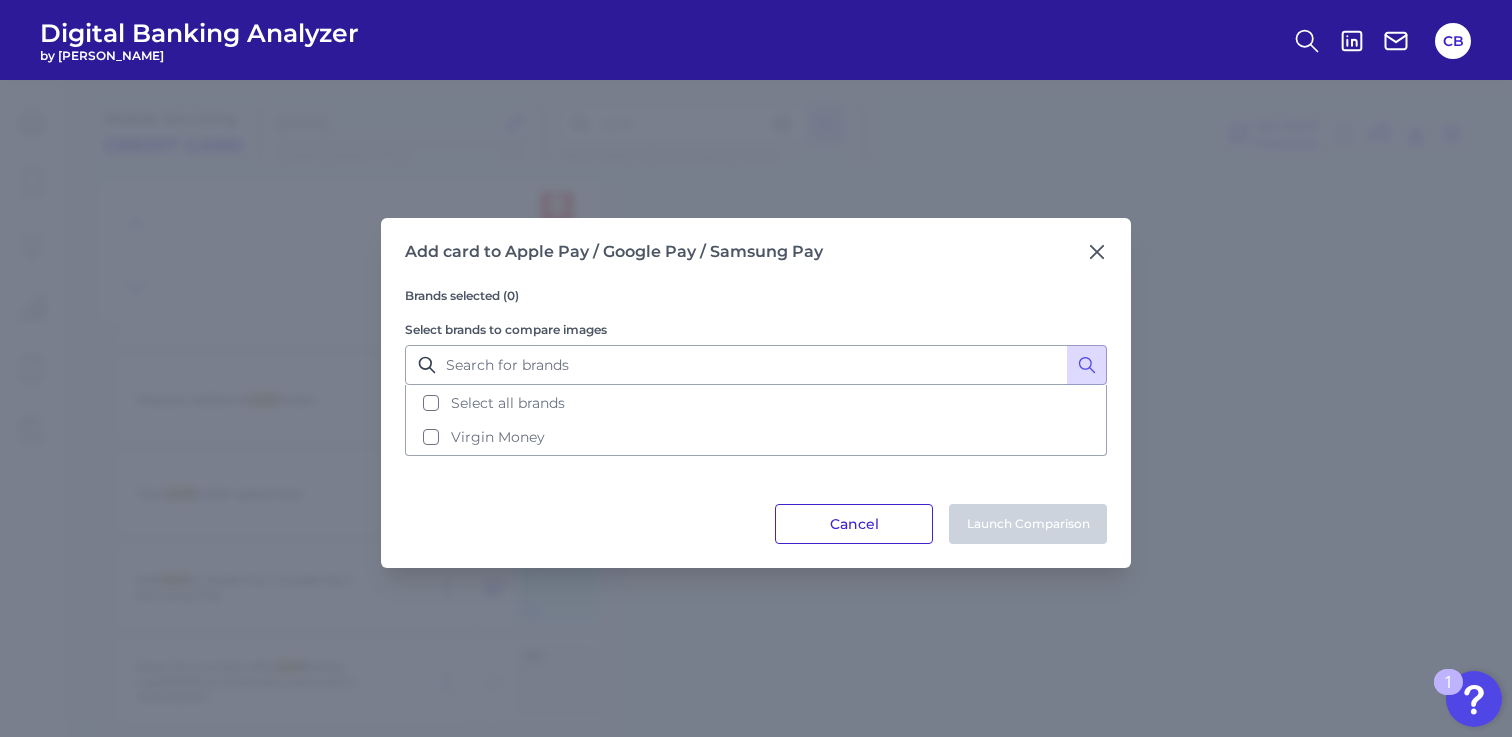 click on "Cancel" at bounding box center (854, 524) 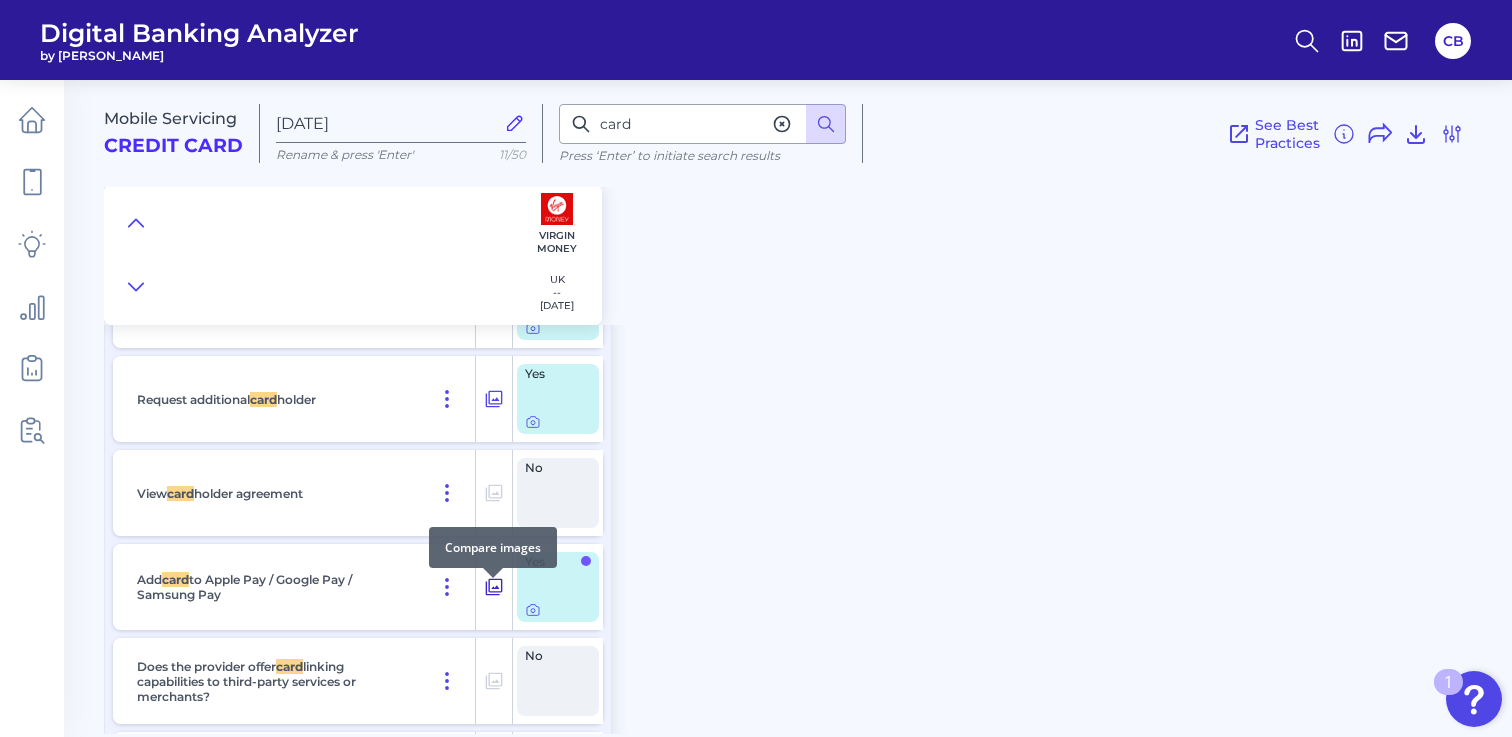 click 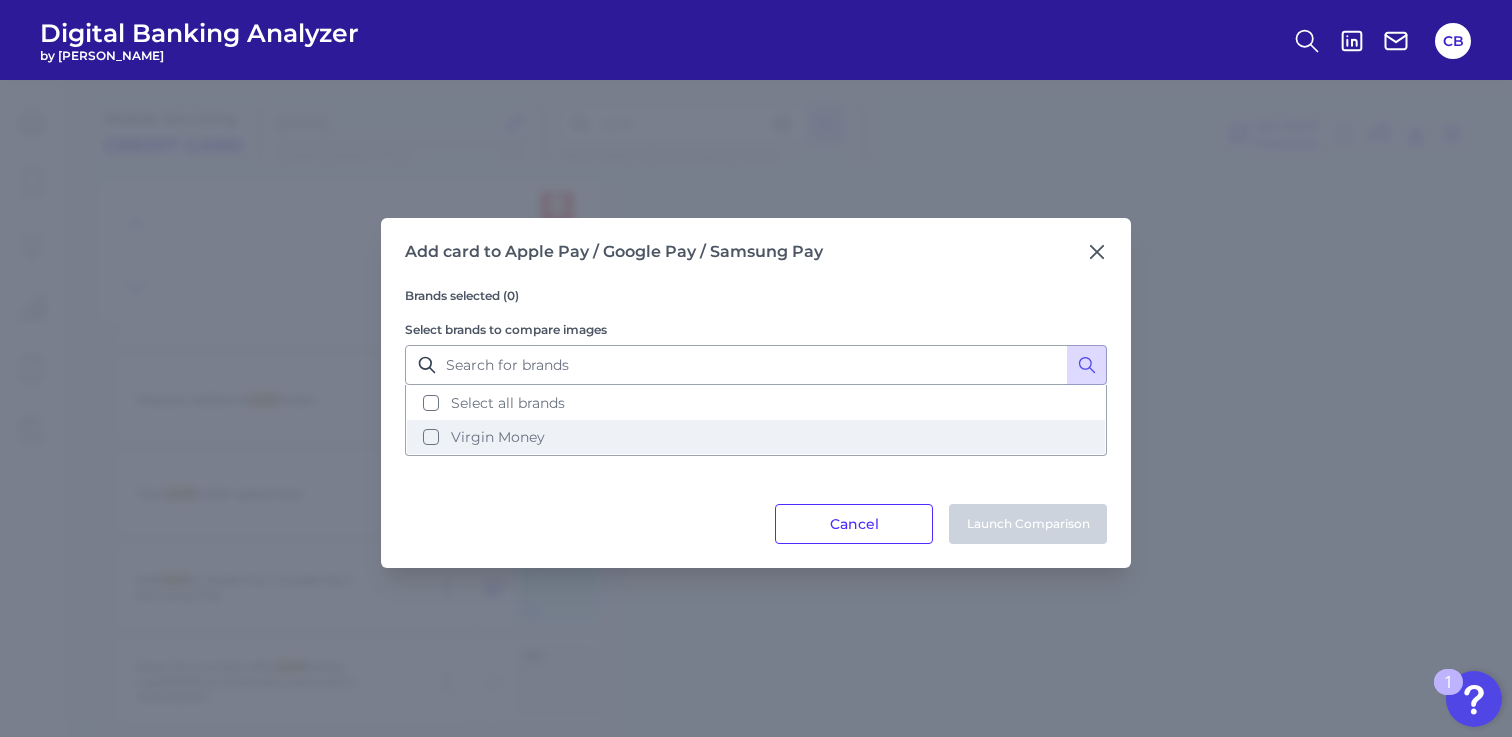 click on "Virgin Money" at bounding box center [498, 437] 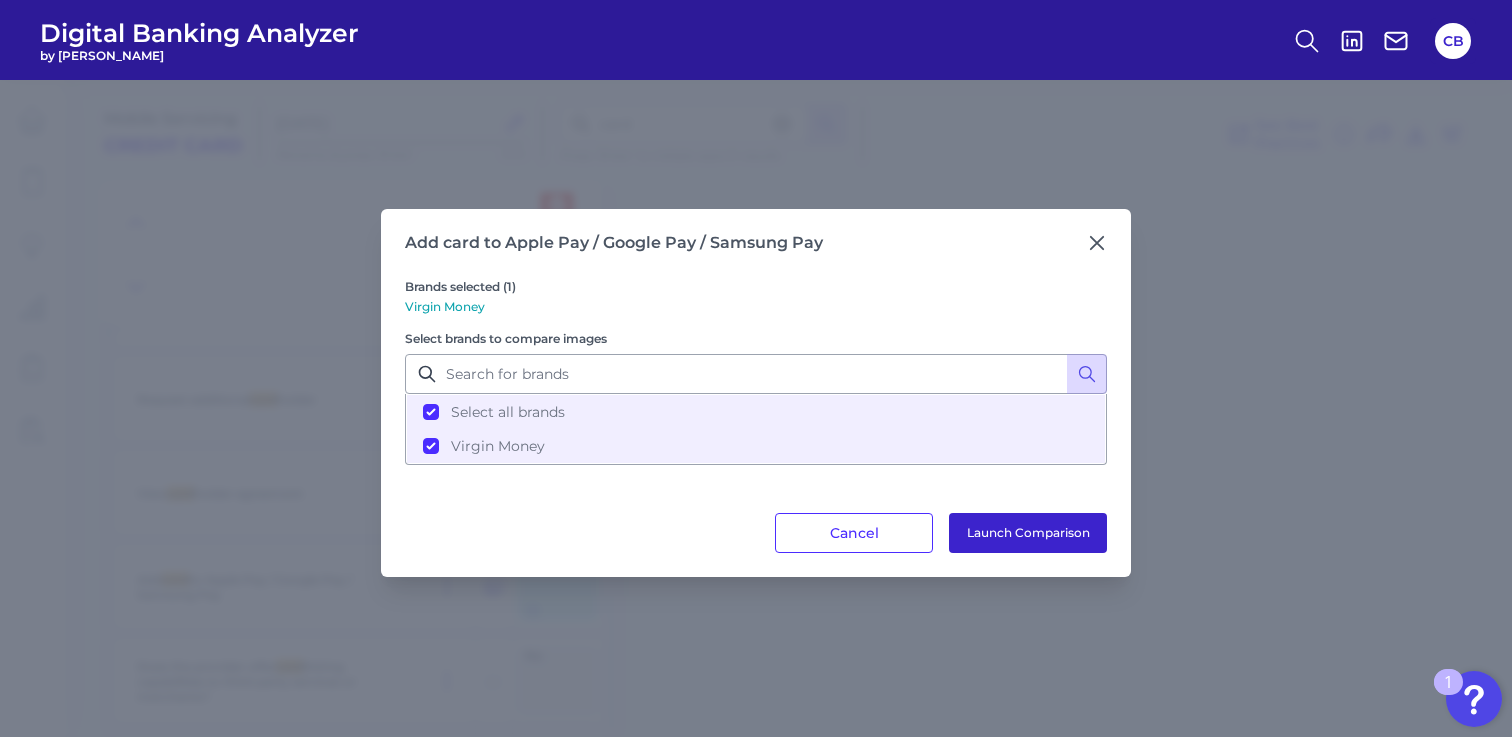 click on "Launch Comparison" at bounding box center [1028, 533] 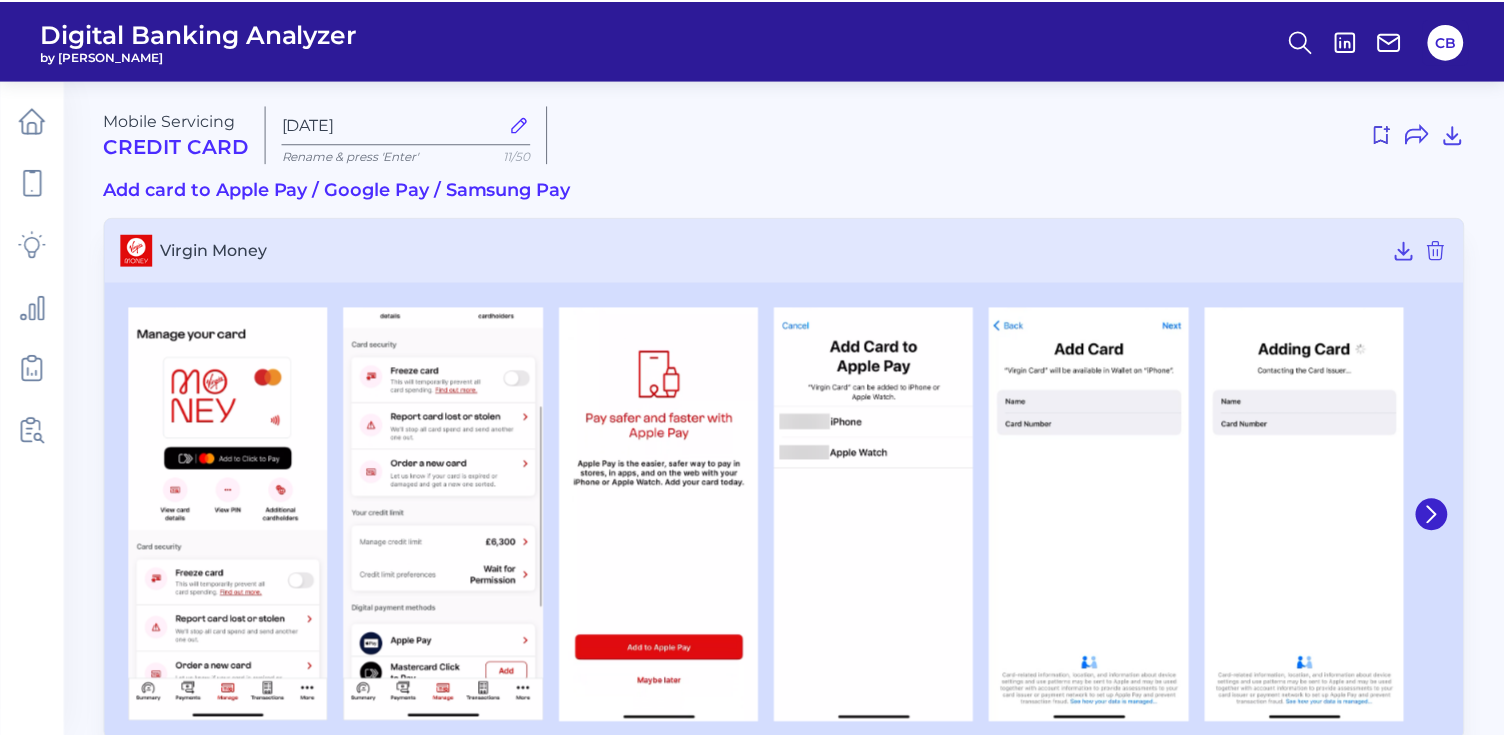 scroll, scrollTop: 0, scrollLeft: 0, axis: both 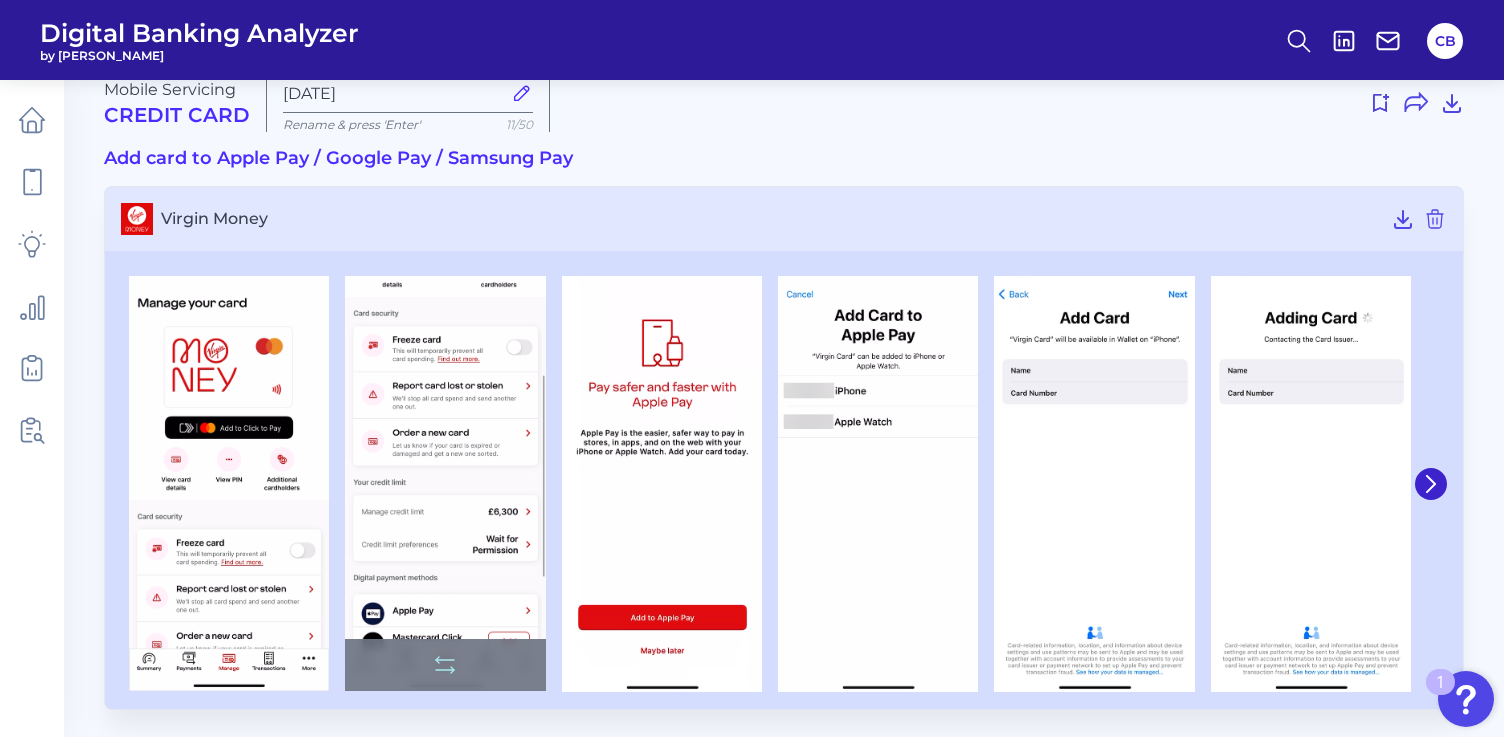 click at bounding box center [445, 483] 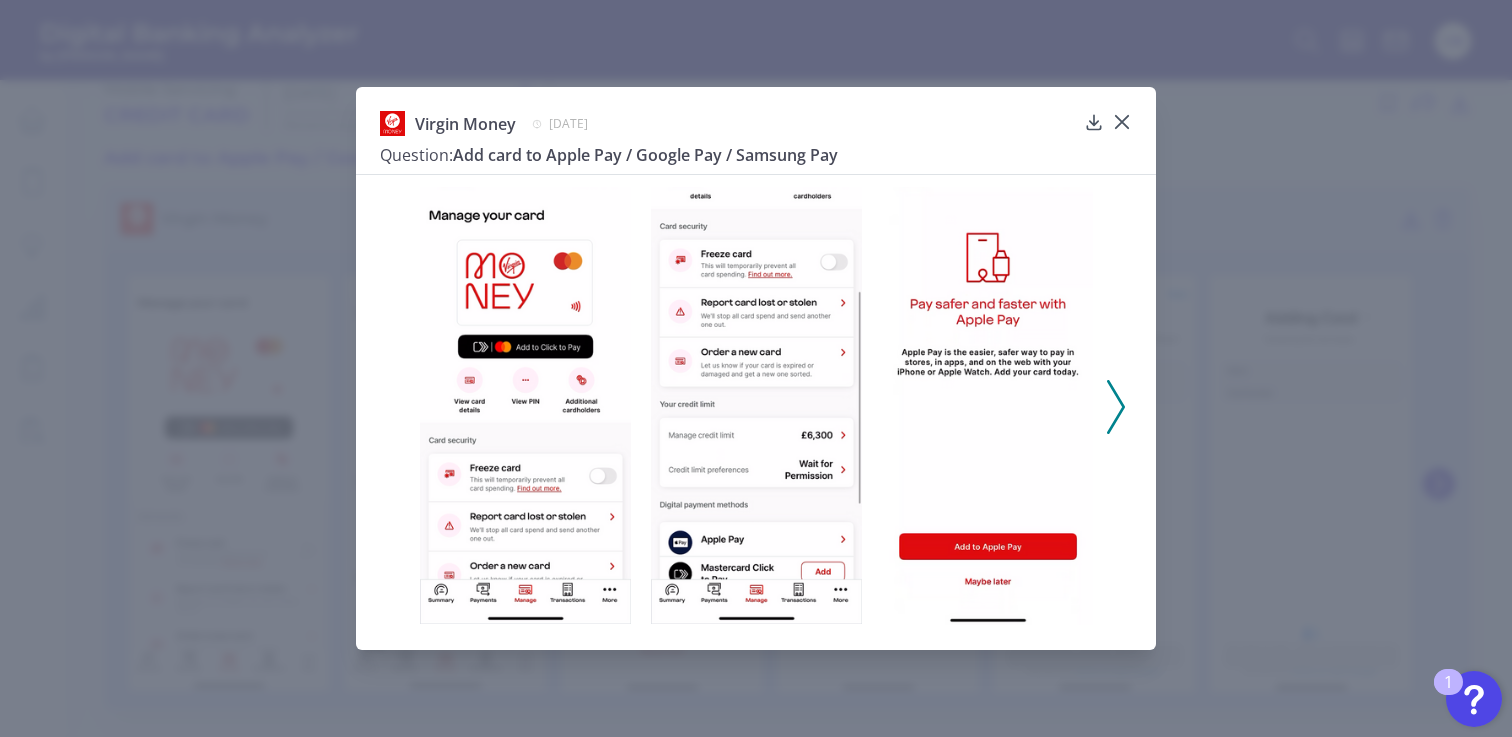 click at bounding box center (525, 405) 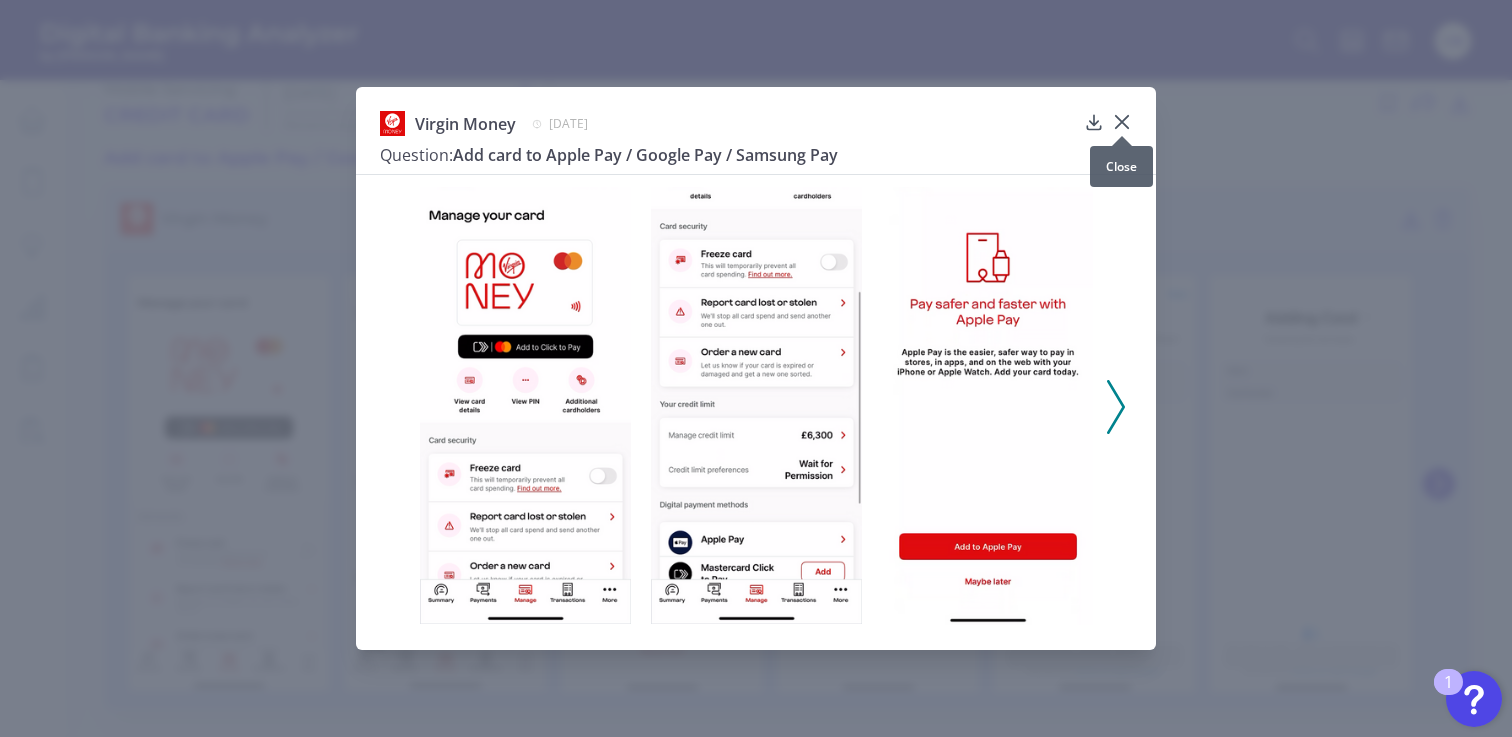 click 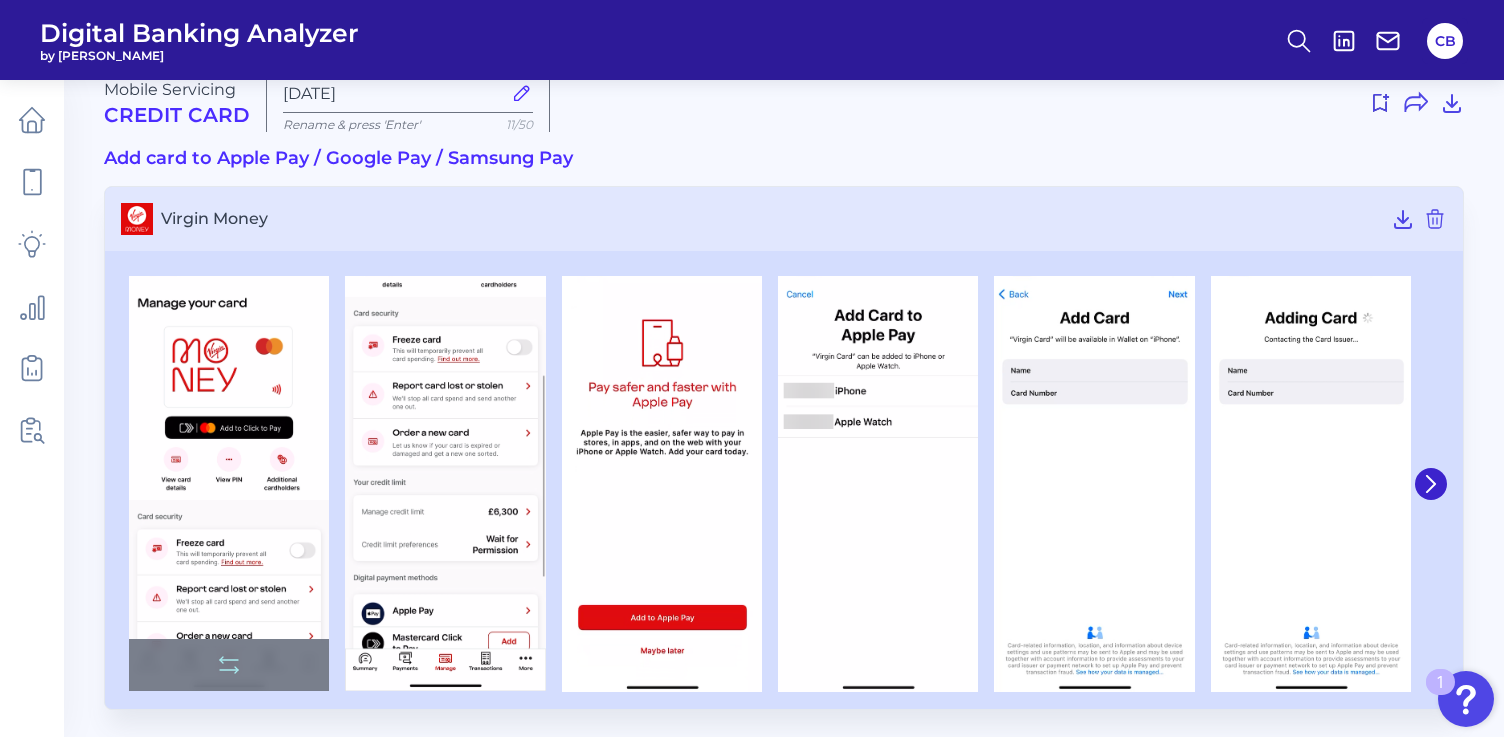 click at bounding box center [229, 483] 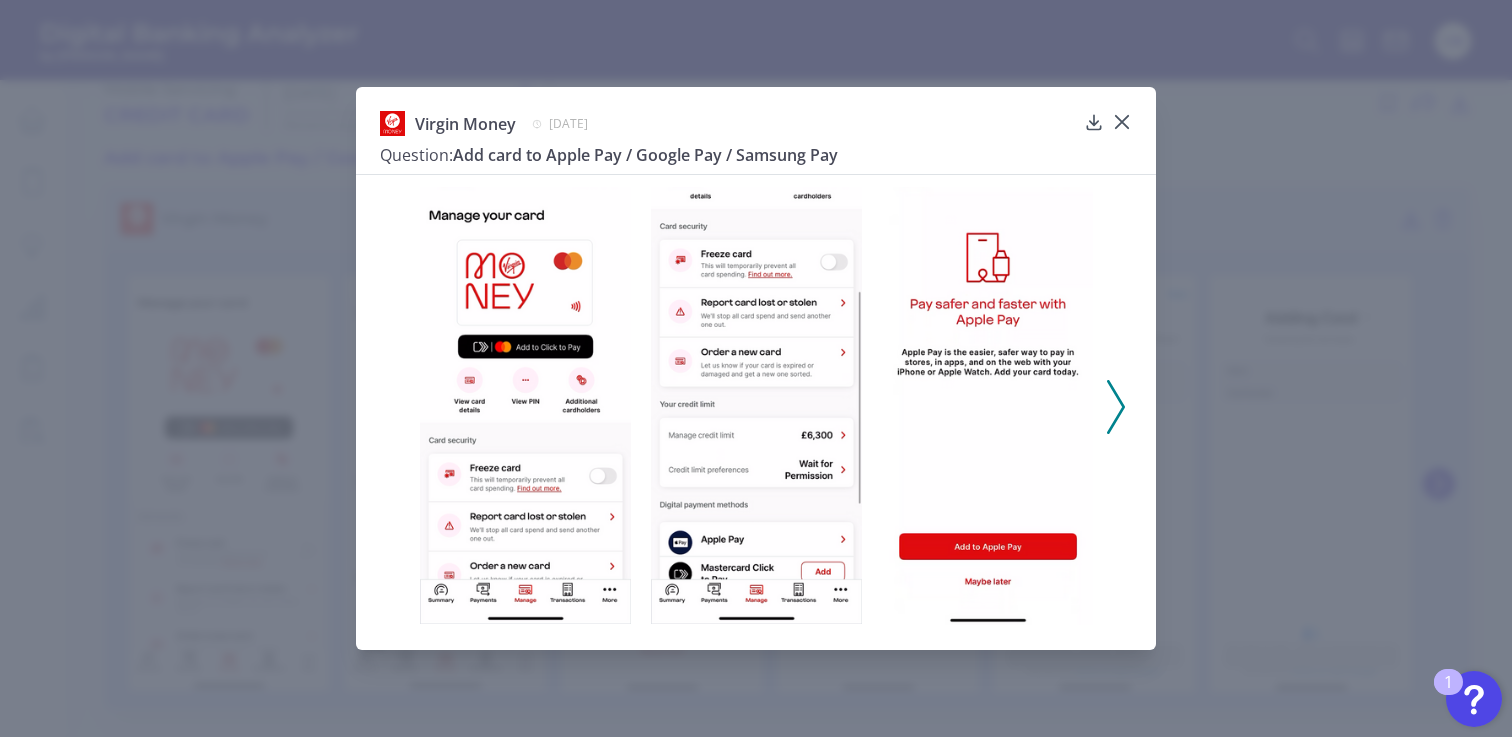 click at bounding box center (525, 405) 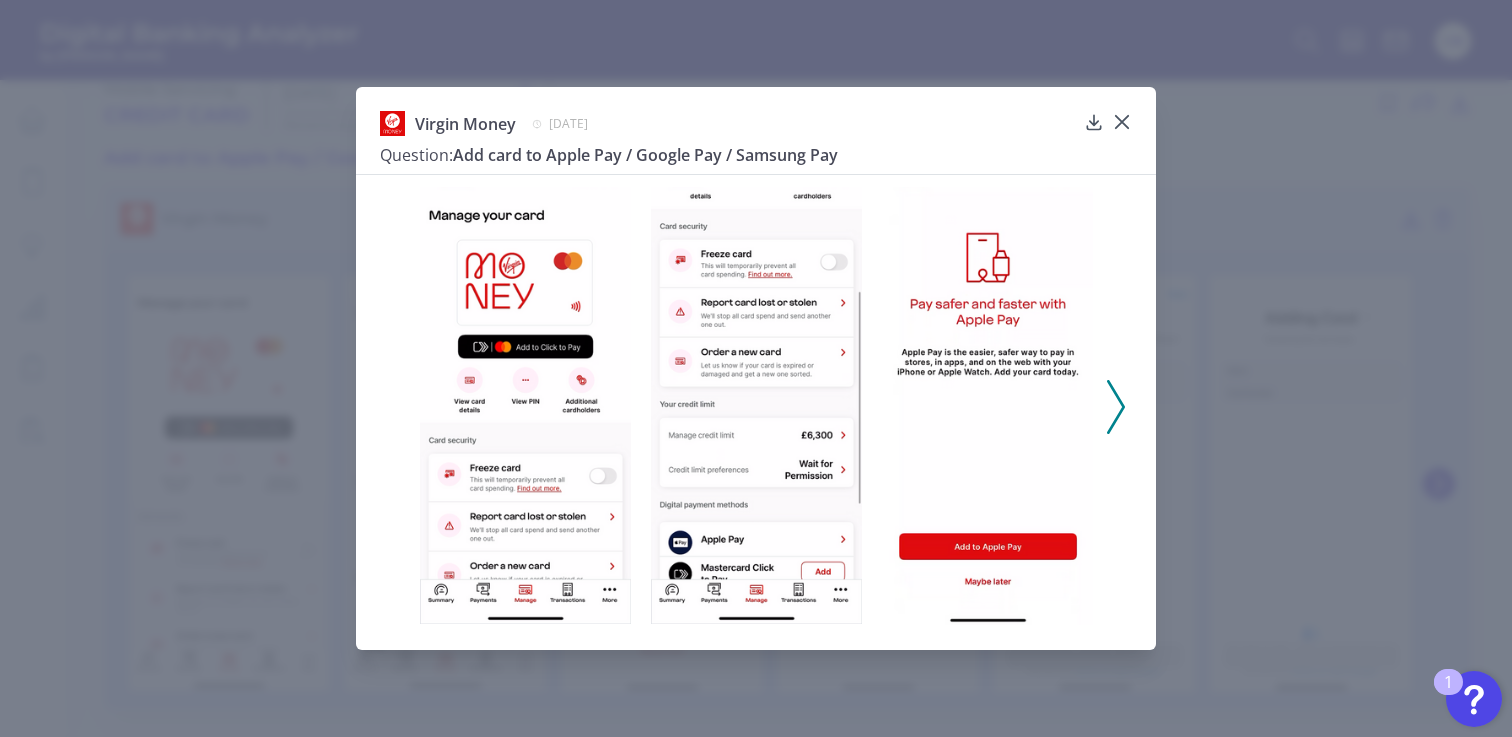 click 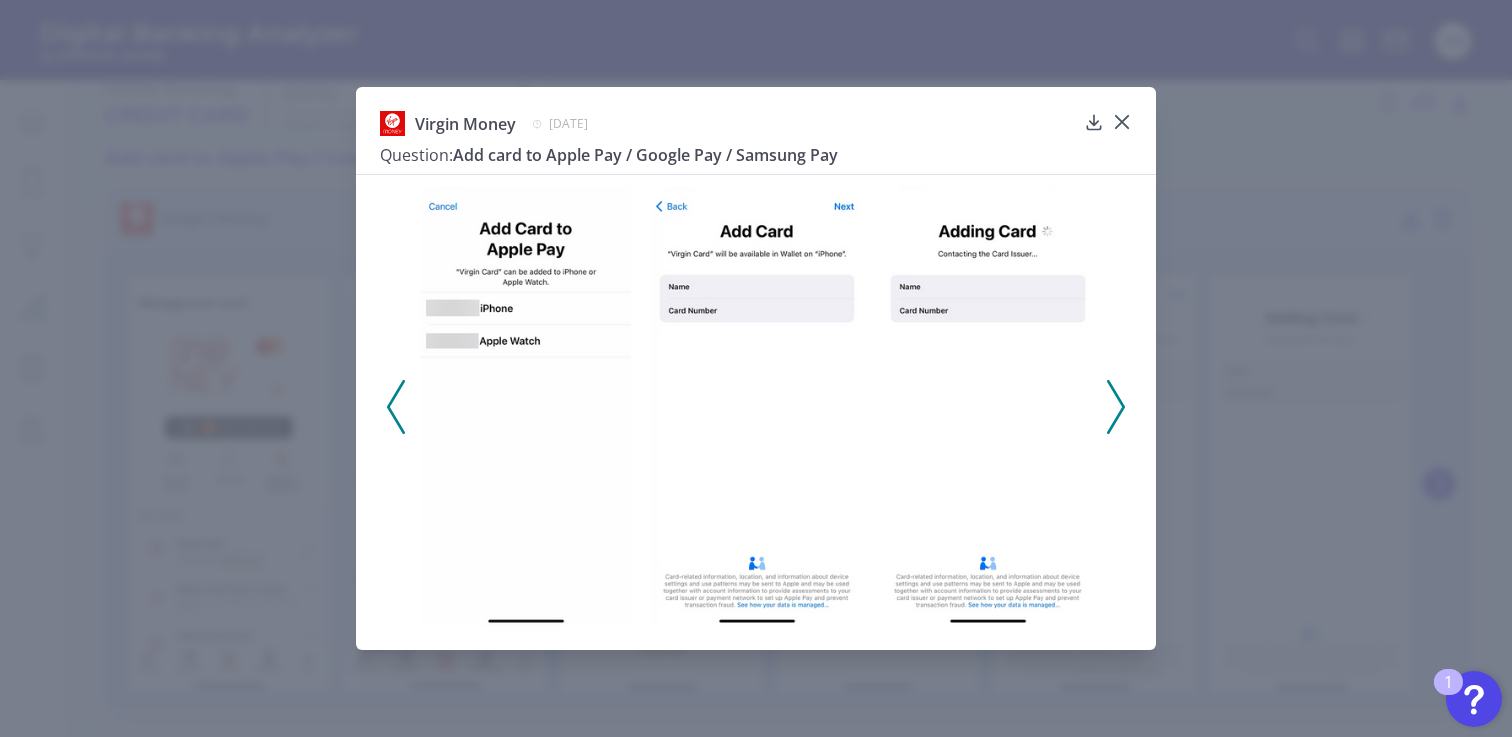 click 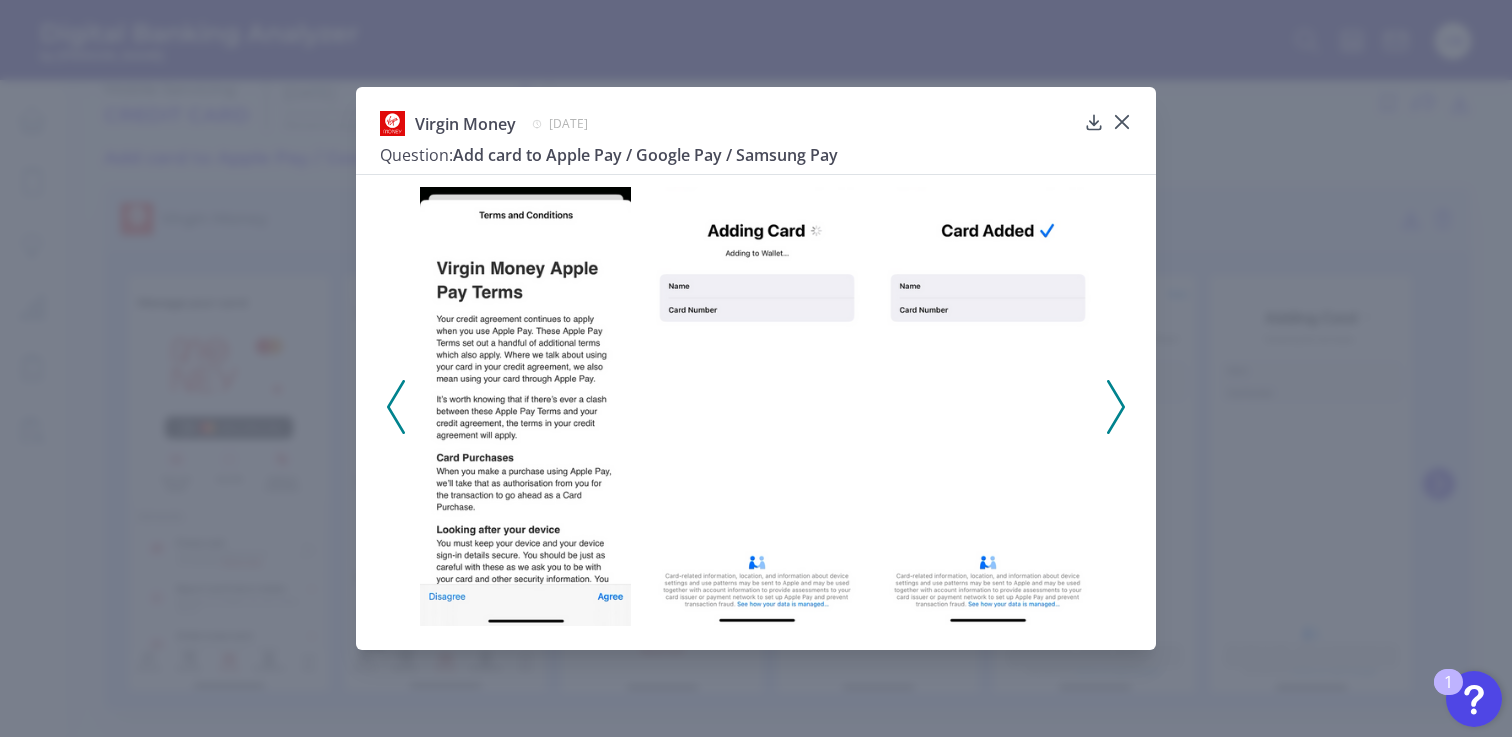 click 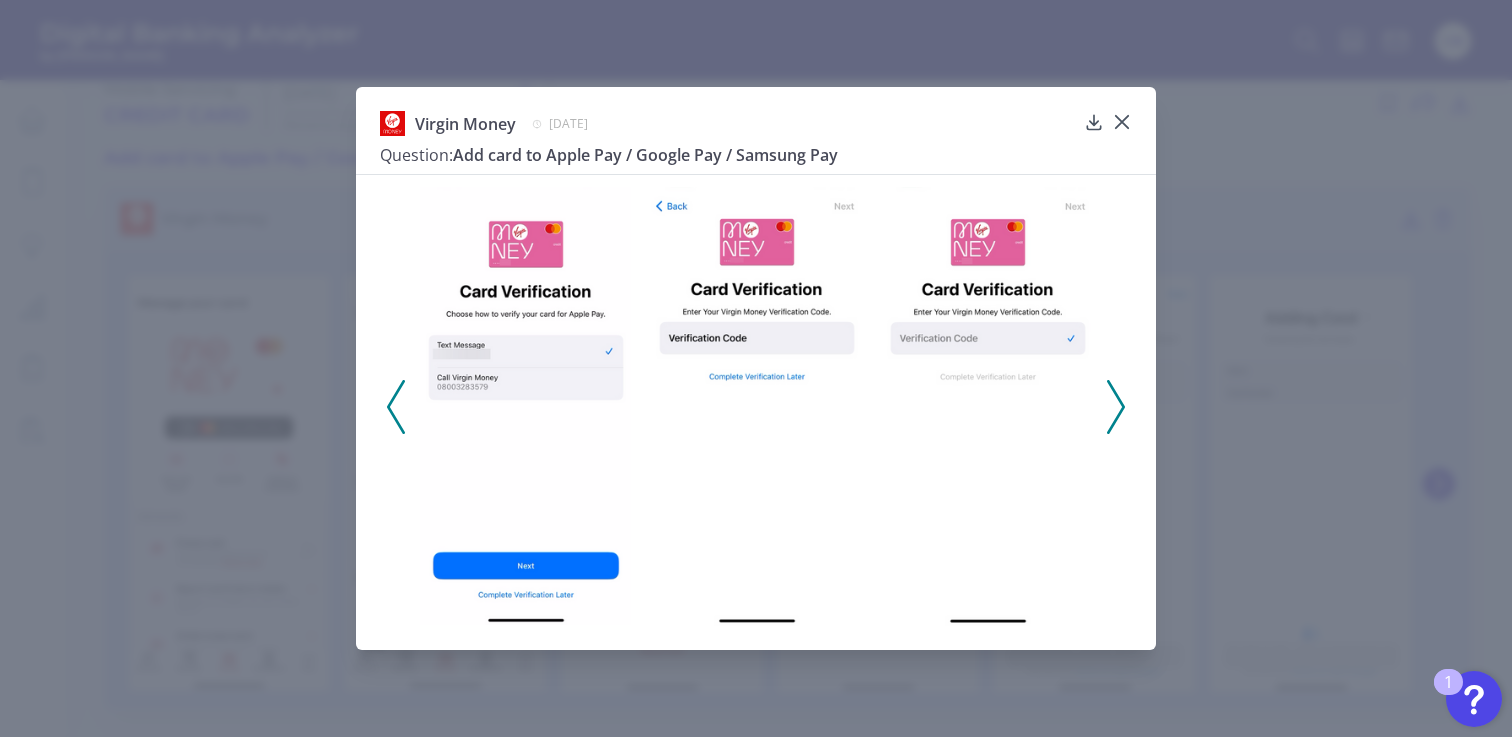 click 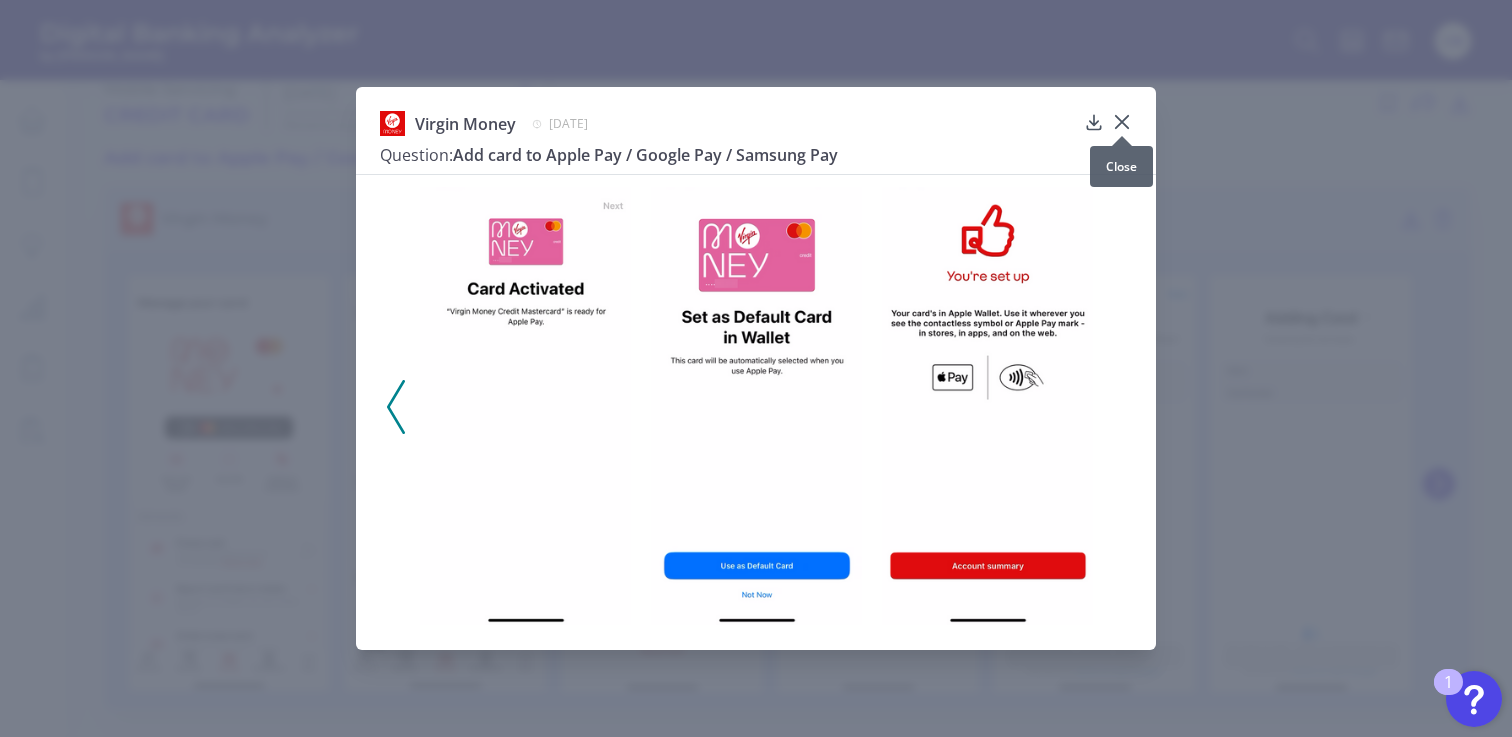 click at bounding box center (1122, 136) 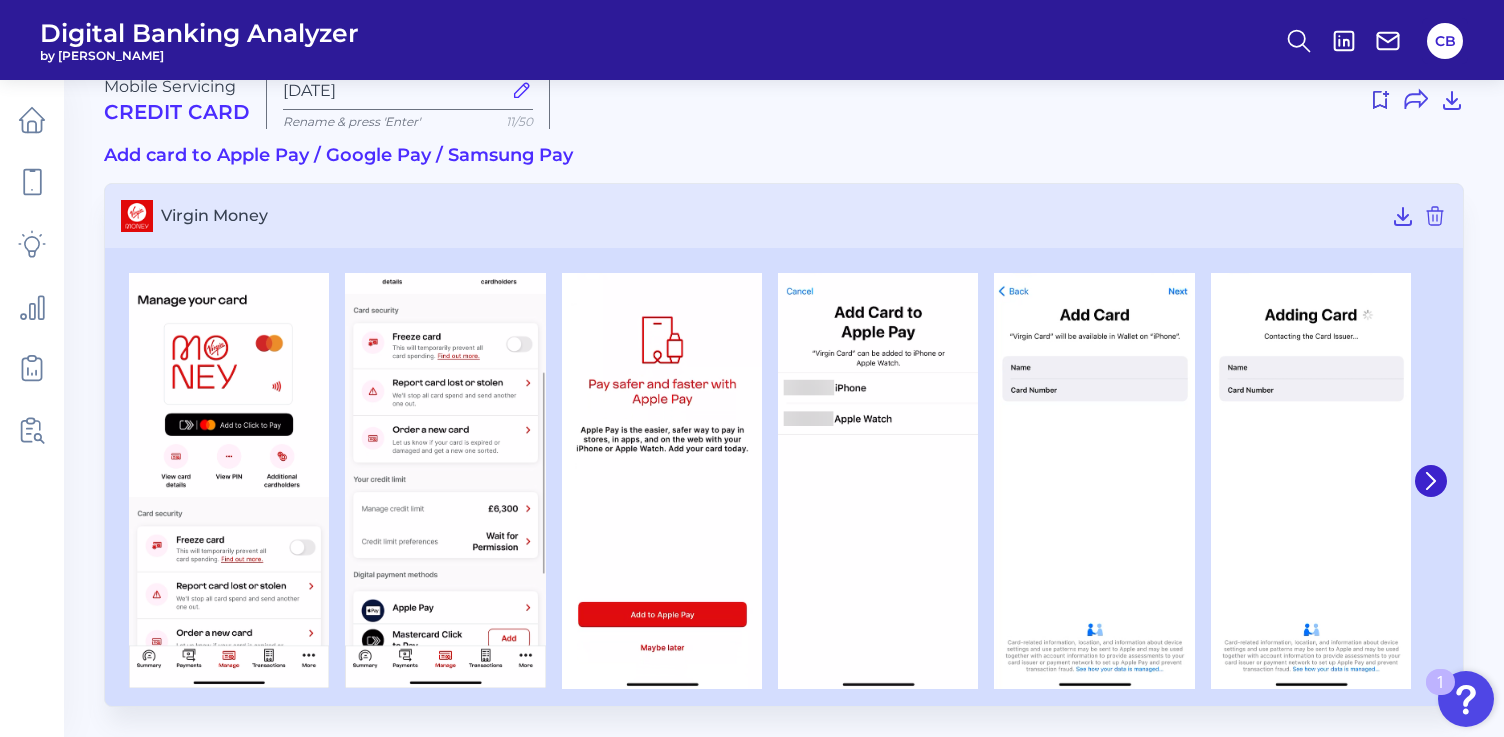 scroll, scrollTop: 32, scrollLeft: 0, axis: vertical 